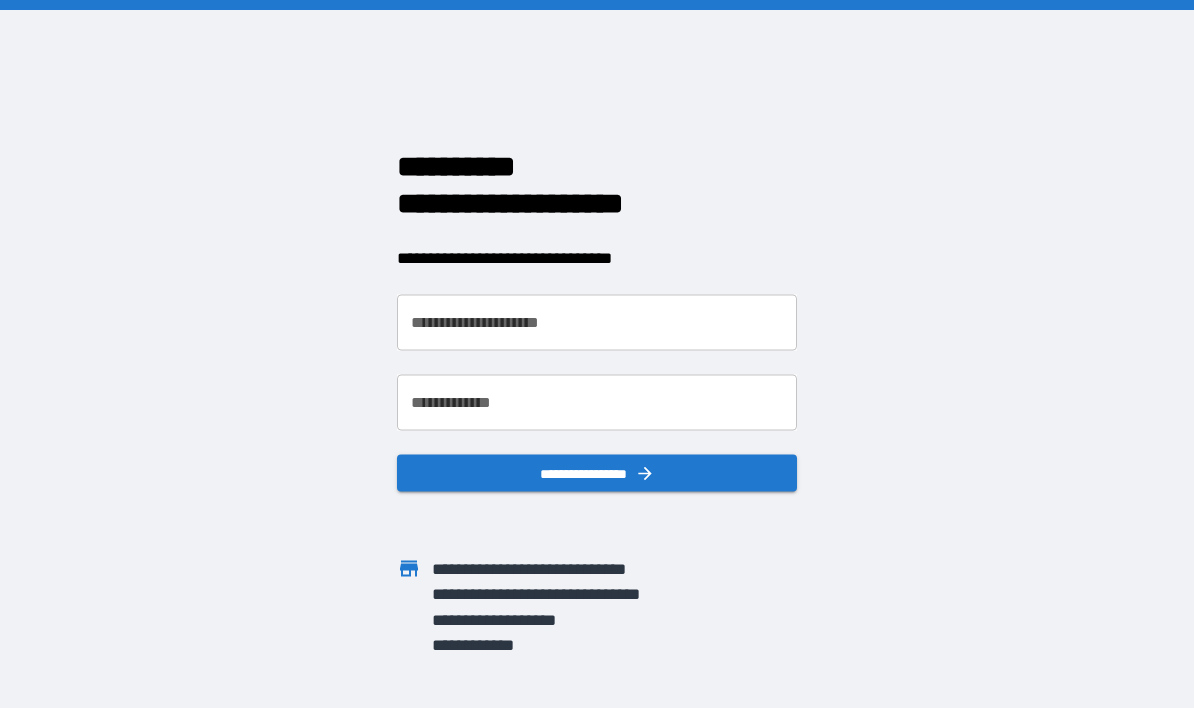 scroll, scrollTop: 0, scrollLeft: 0, axis: both 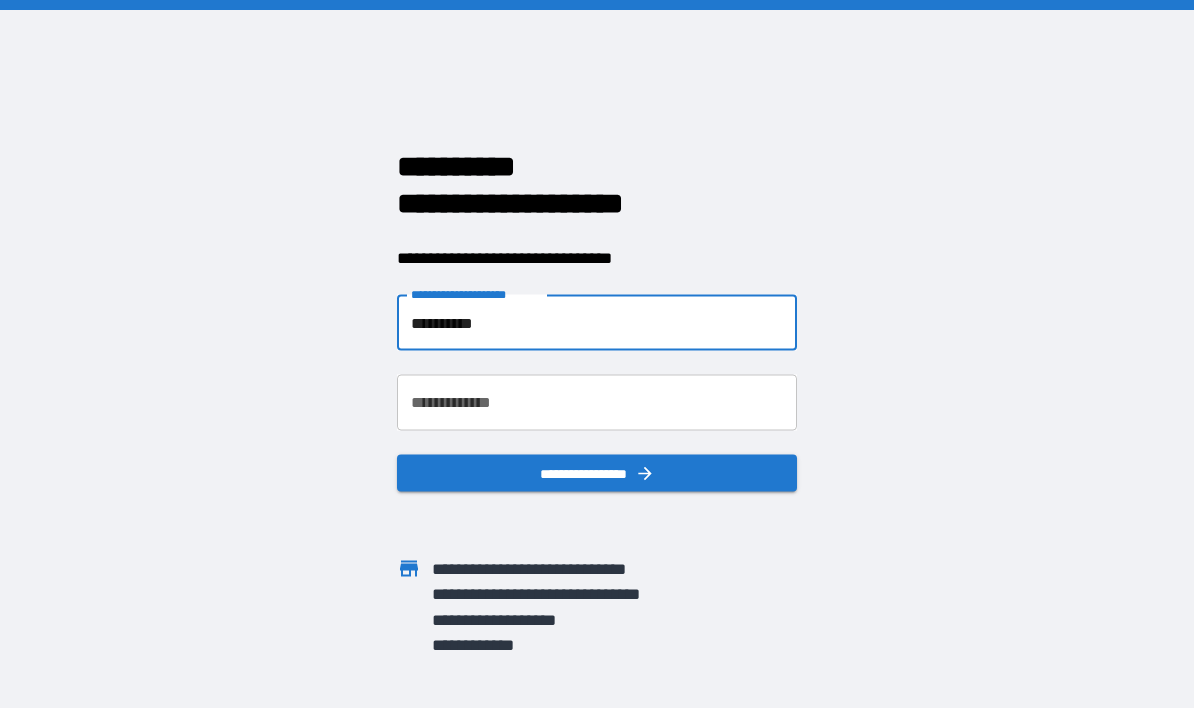type on "**********" 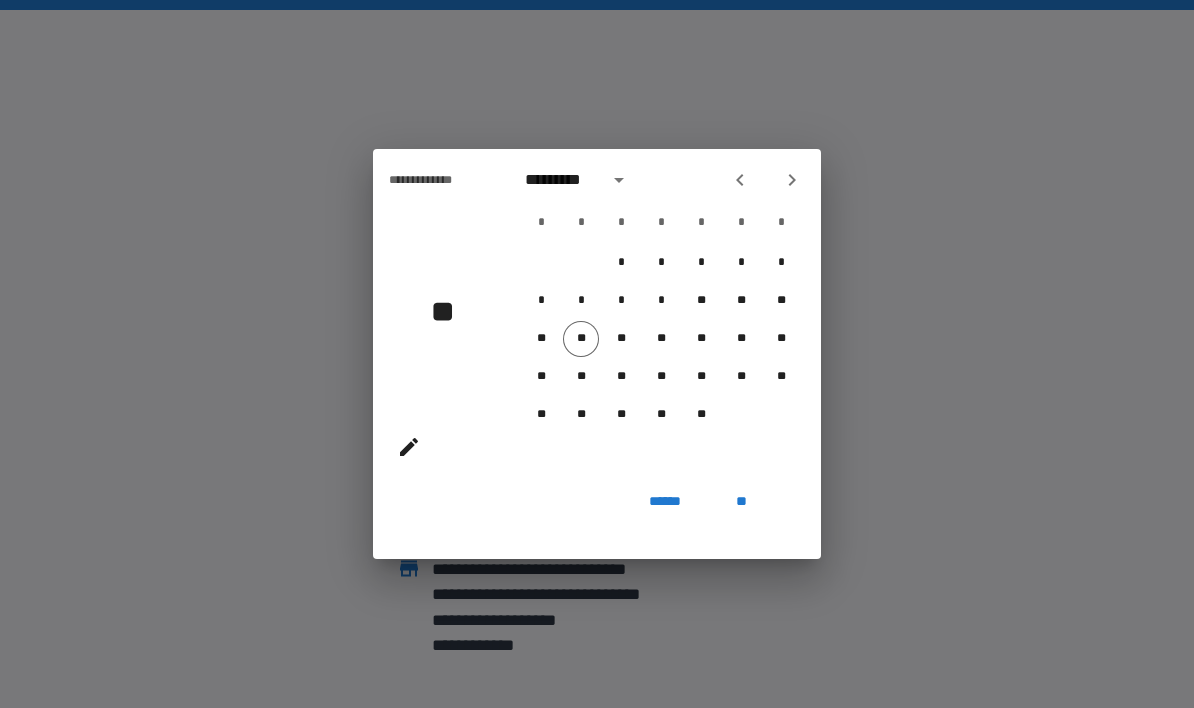 click on "**" at bounding box center (741, 501) 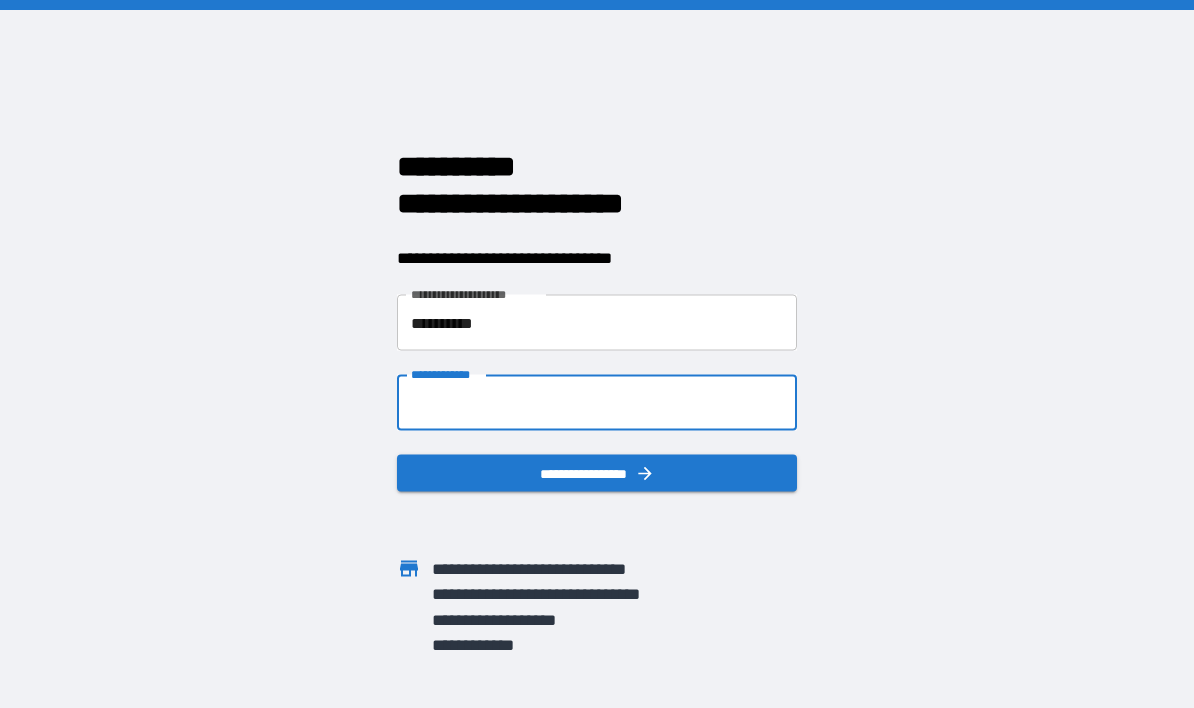 click on "**********" at bounding box center [597, 403] 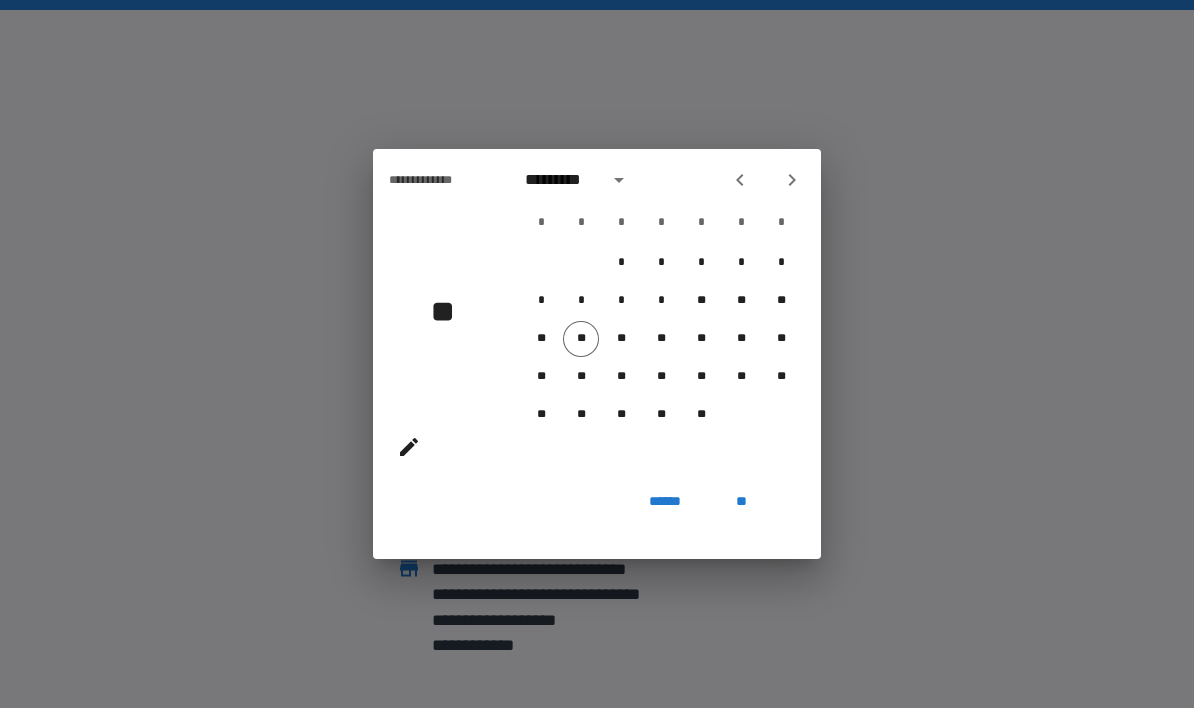 type 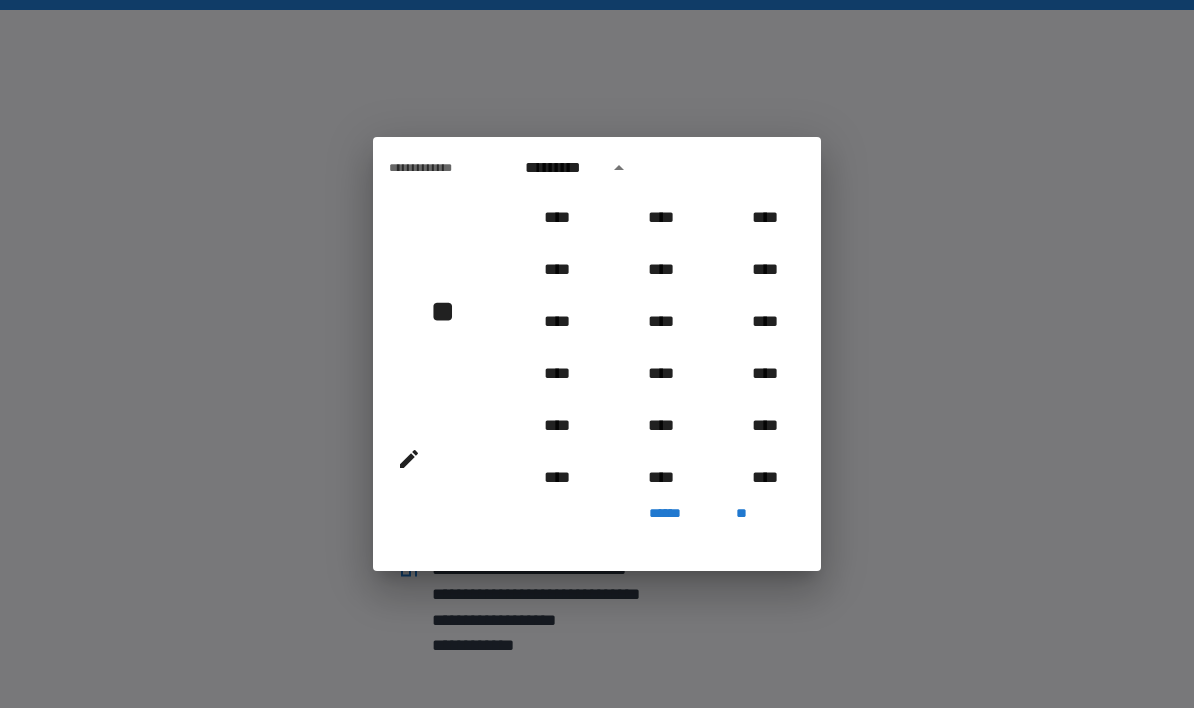 scroll, scrollTop: 1722, scrollLeft: 0, axis: vertical 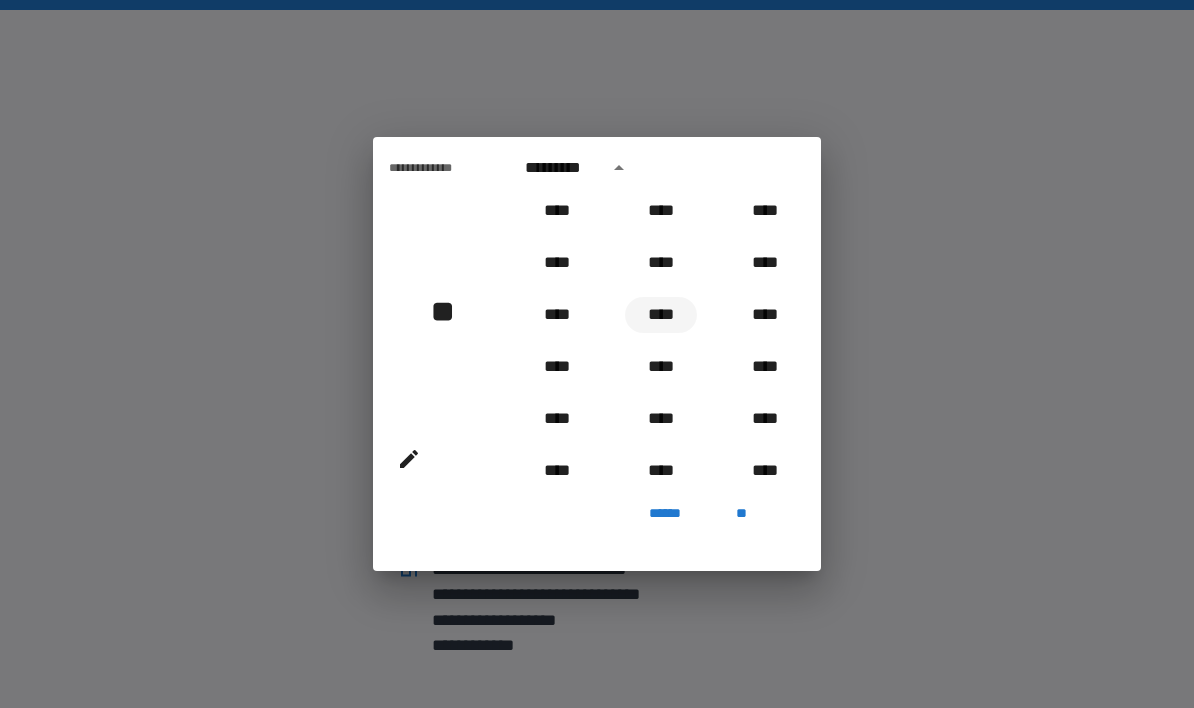 click on "****" at bounding box center (661, 315) 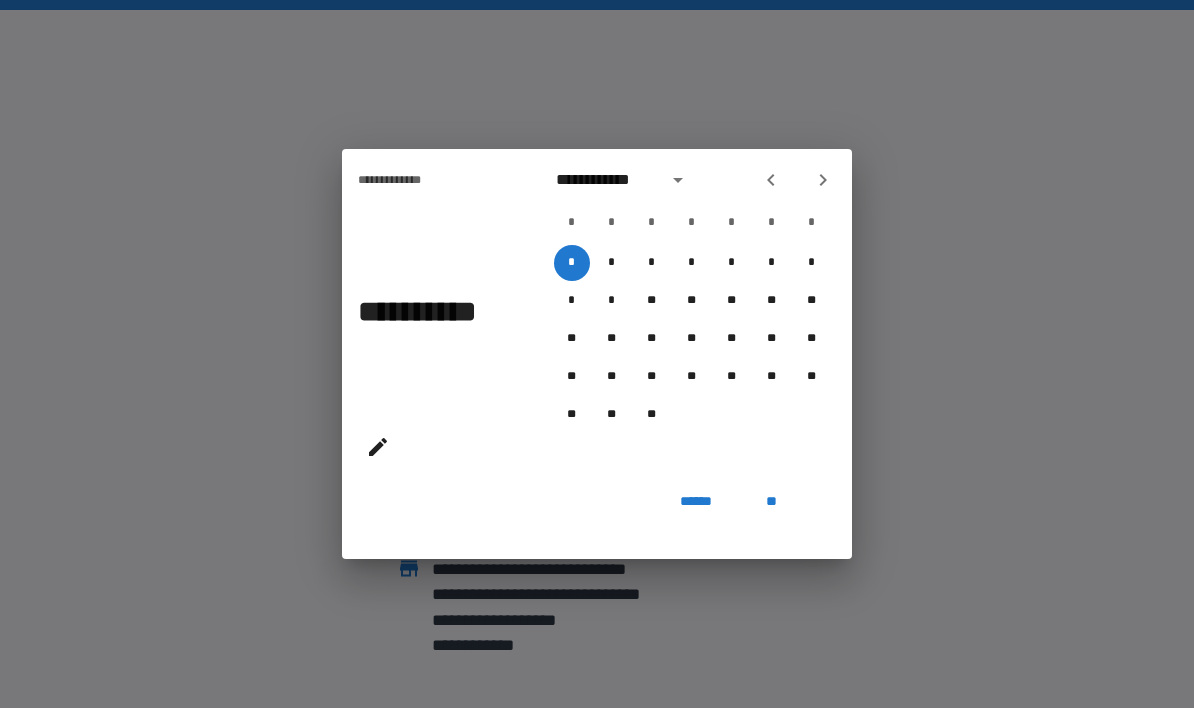 click 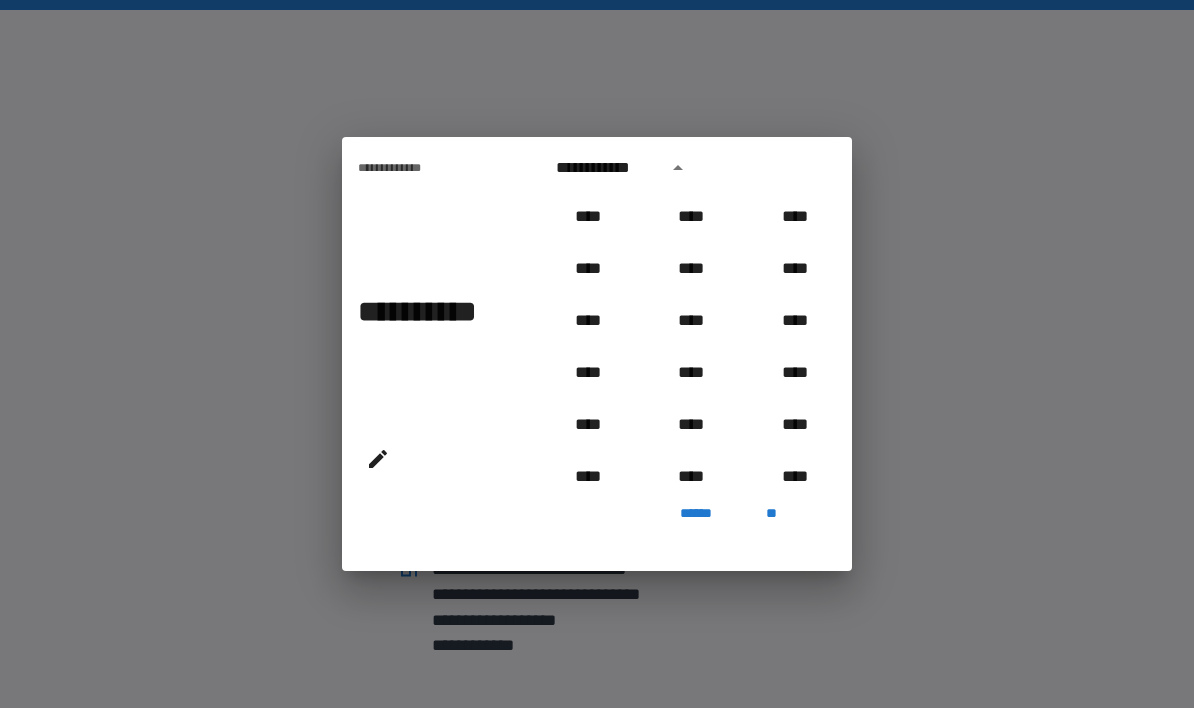 scroll, scrollTop: 1694, scrollLeft: 0, axis: vertical 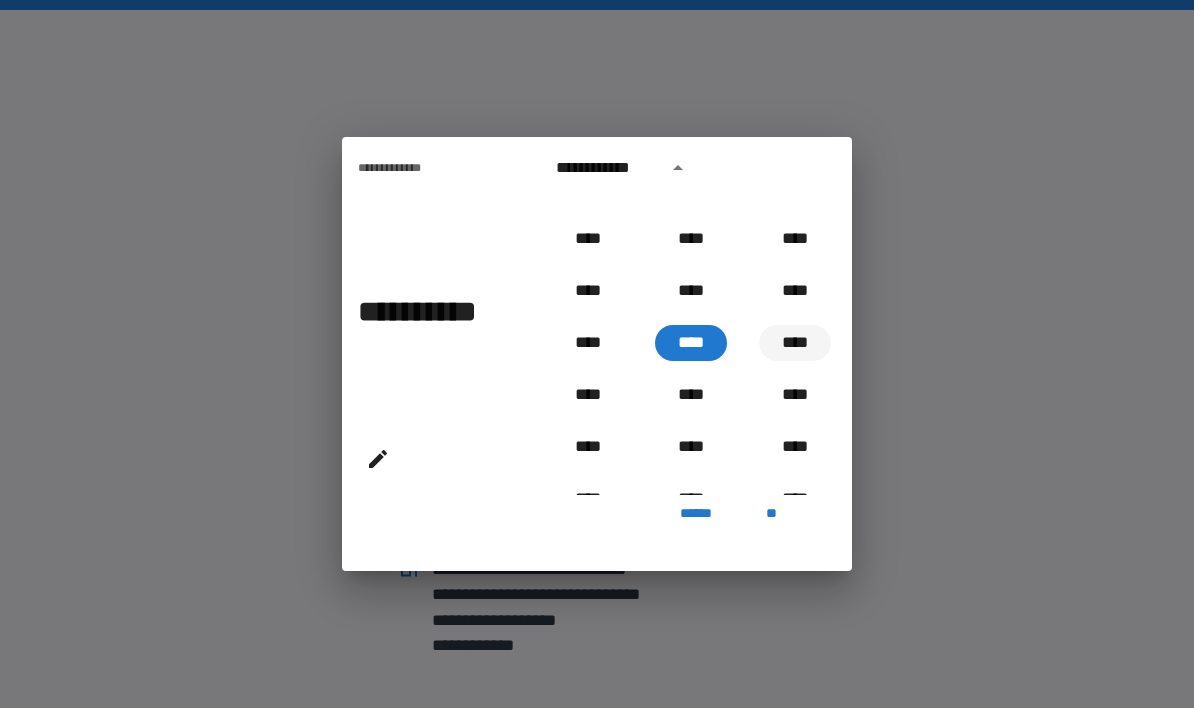 click on "****" at bounding box center [795, 343] 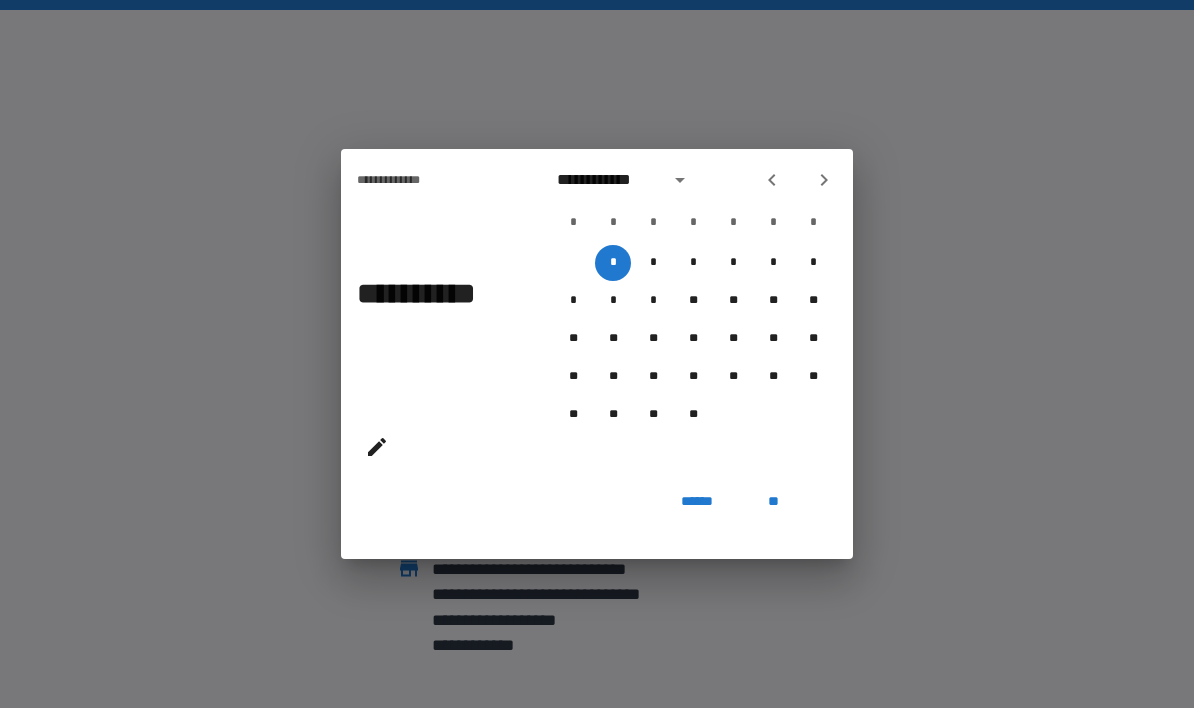 click 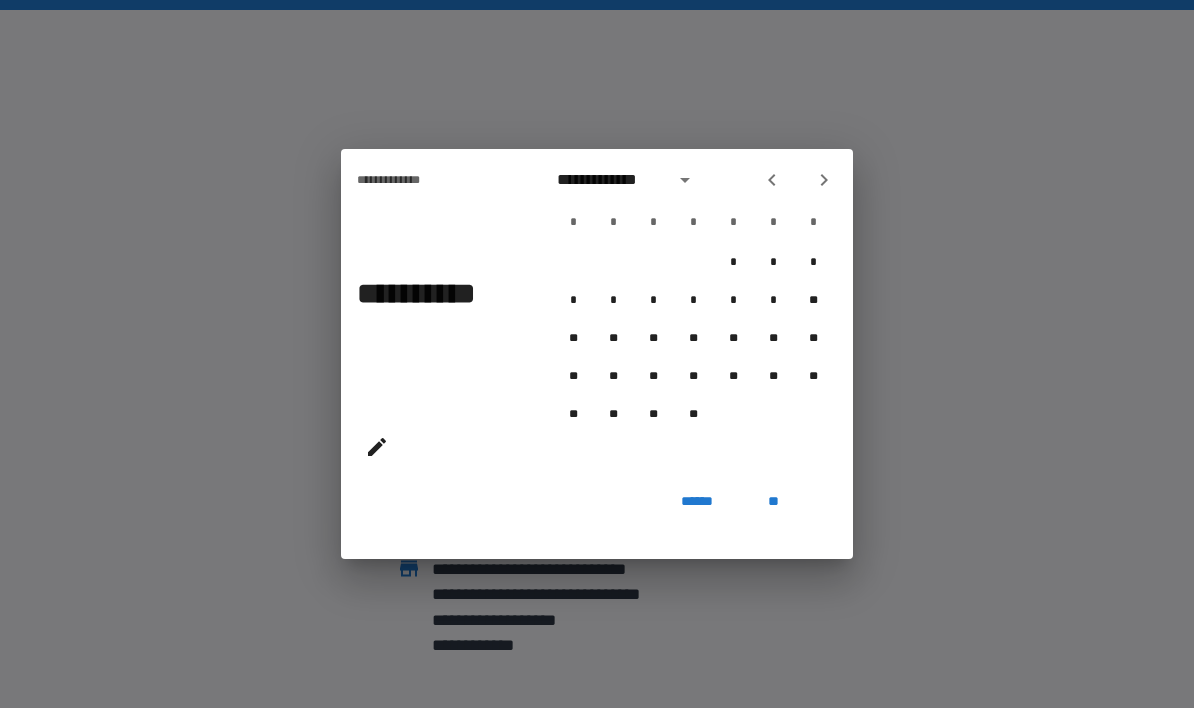 click 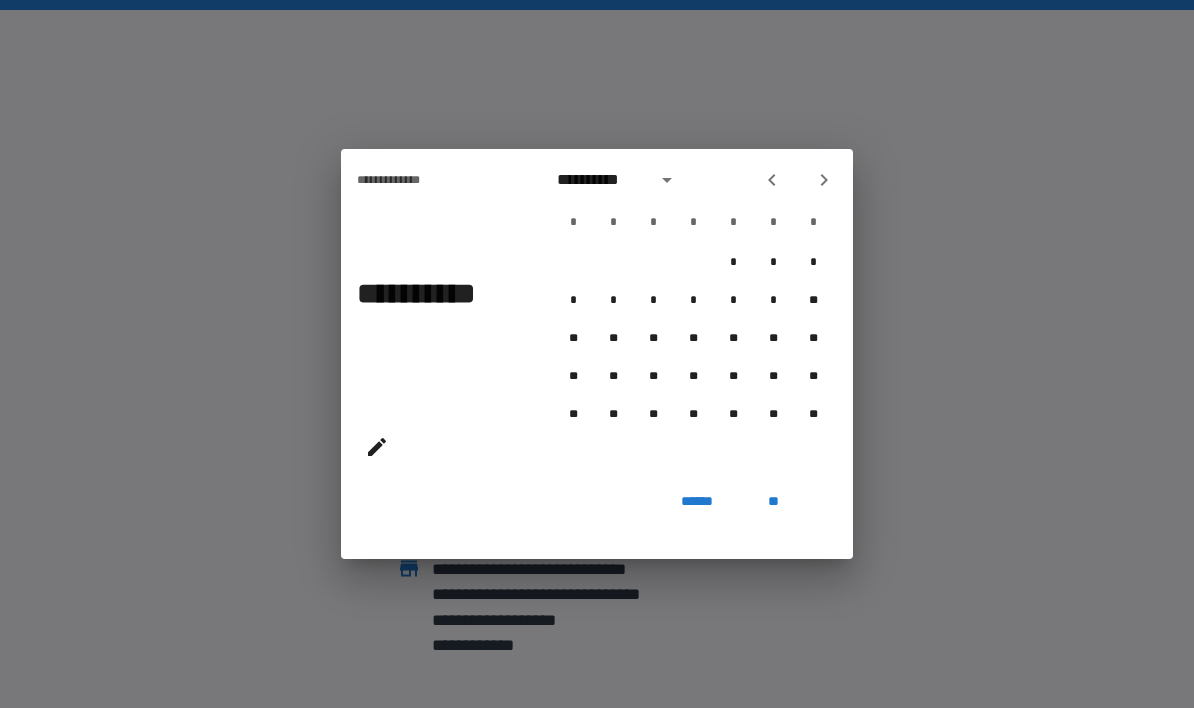 click 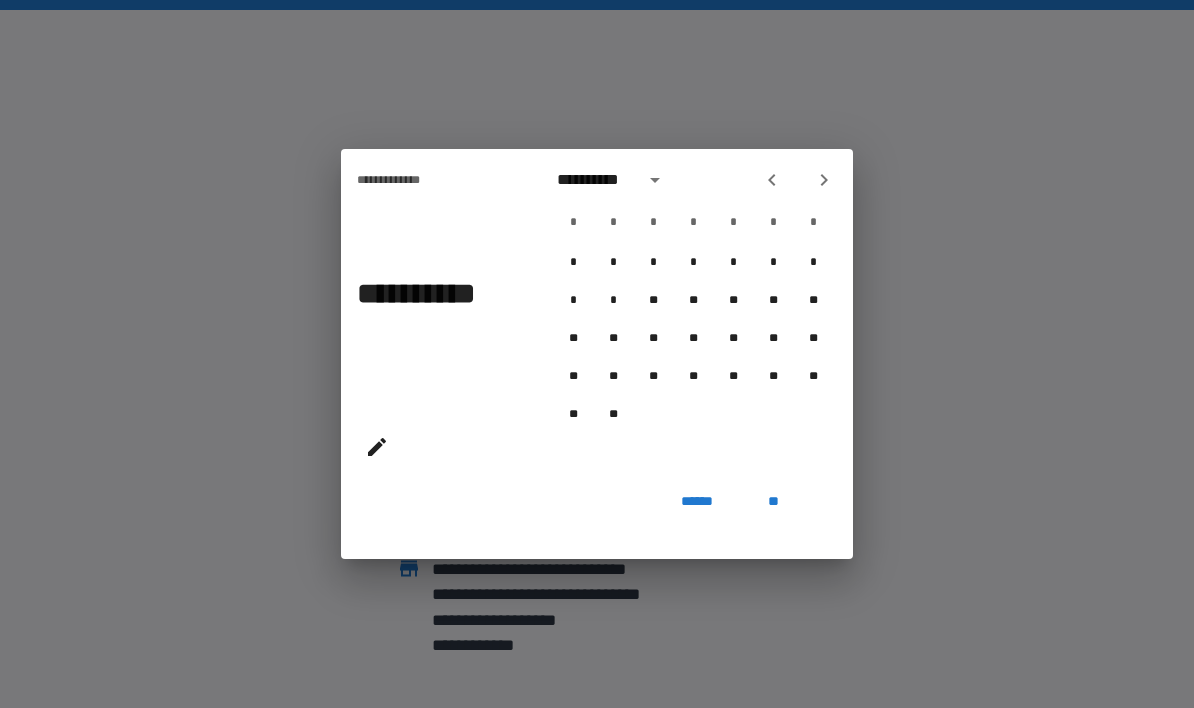 click at bounding box center [824, 180] 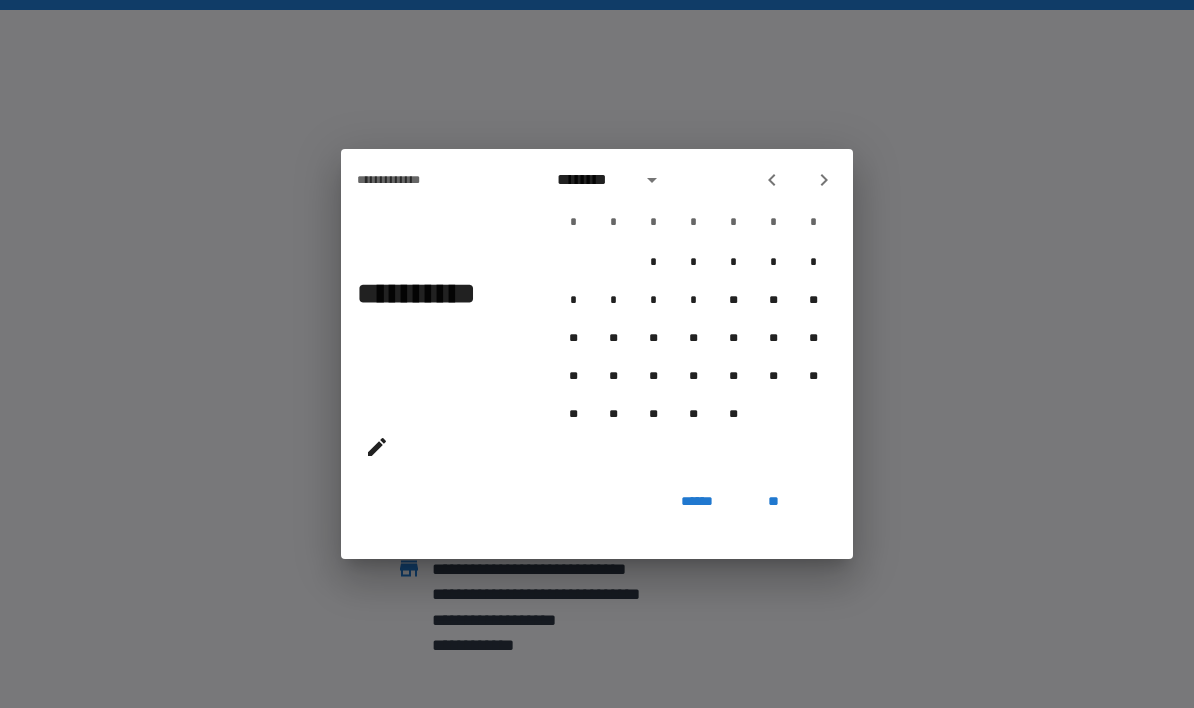 click 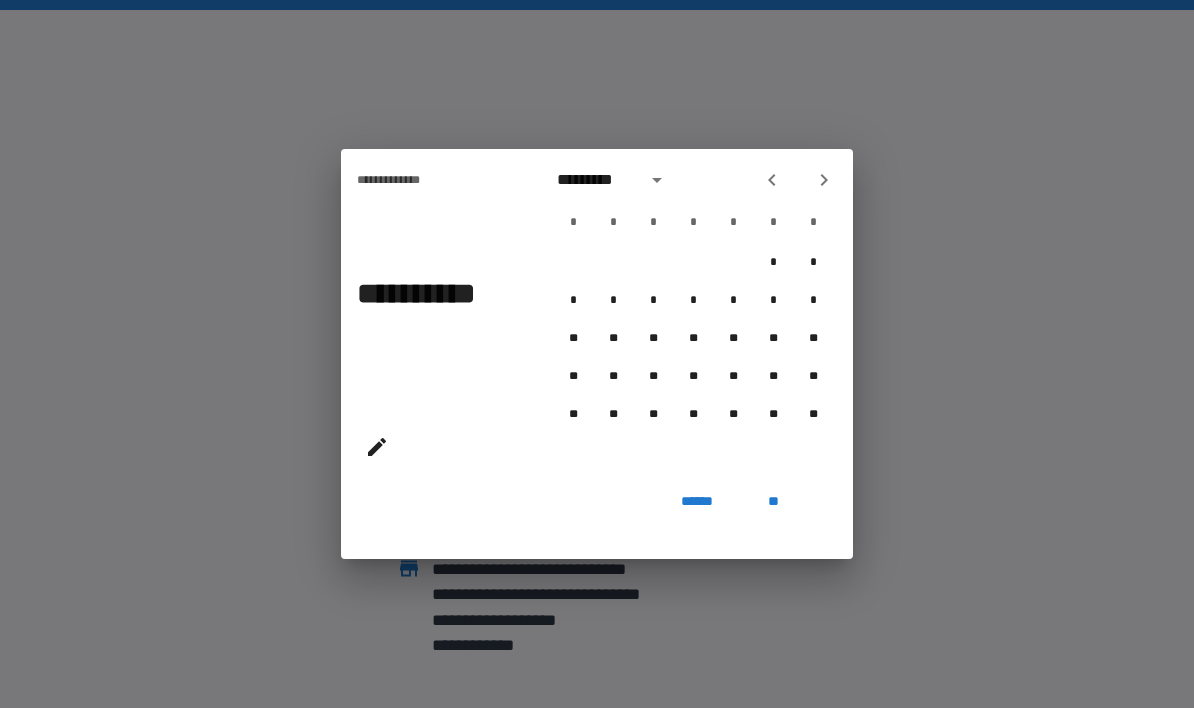 click at bounding box center [824, 180] 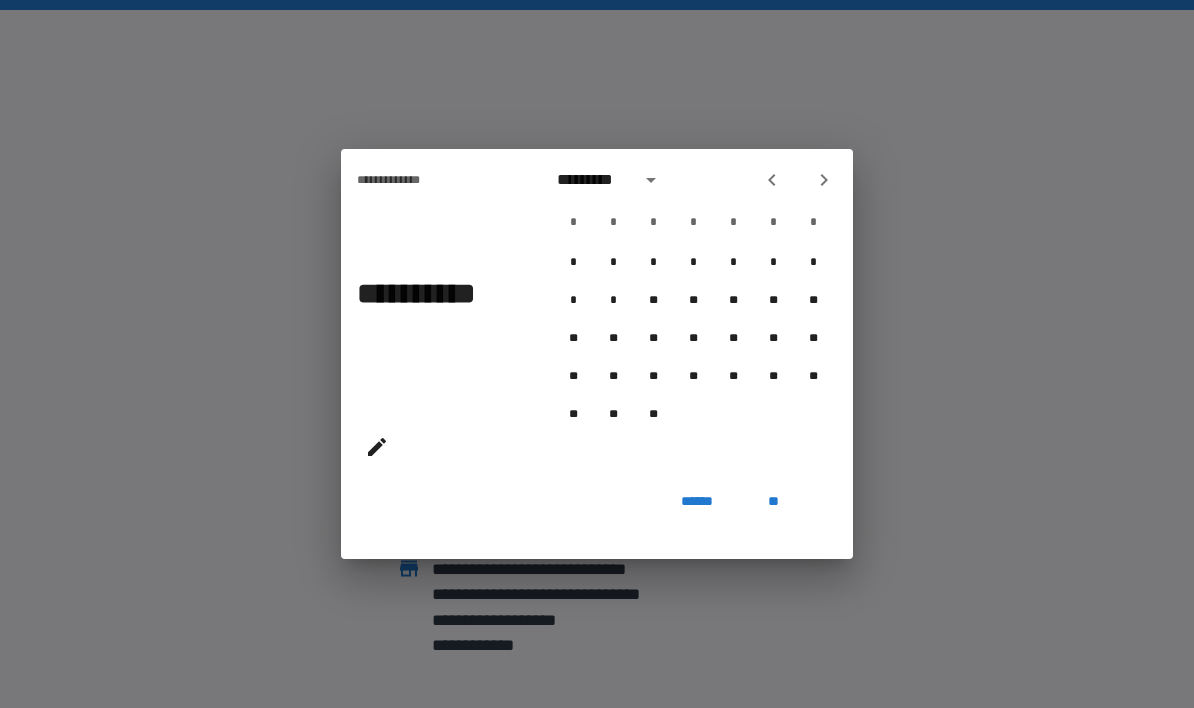 click 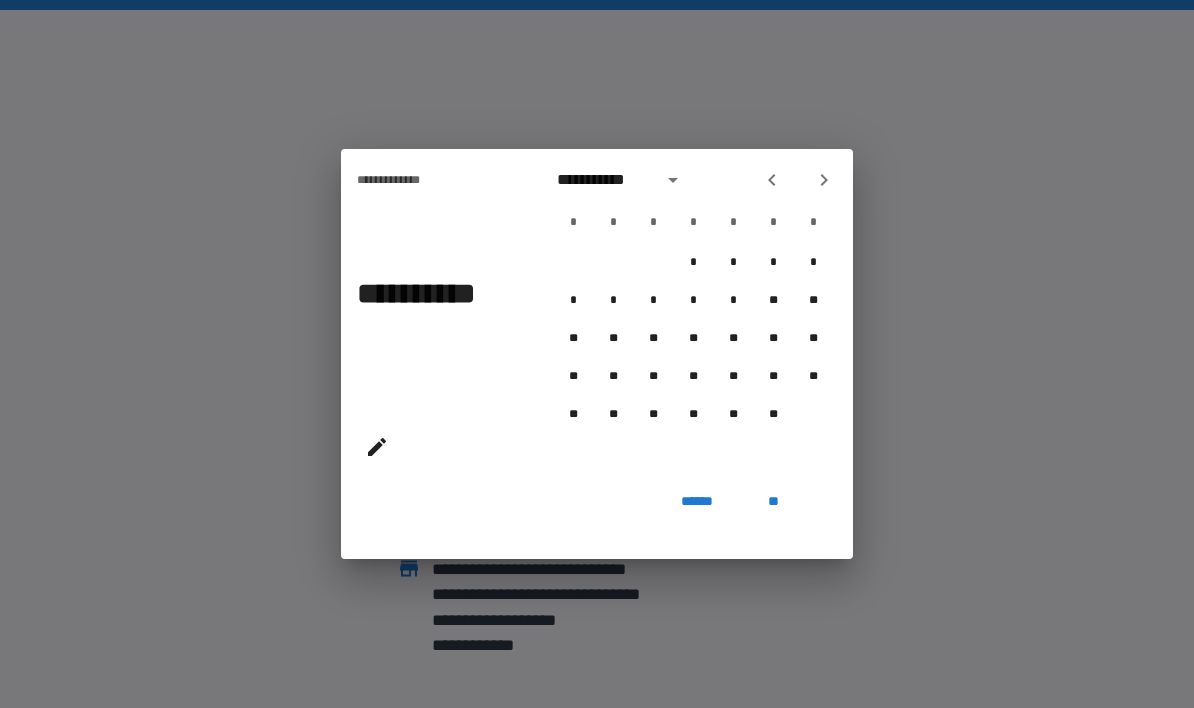 click 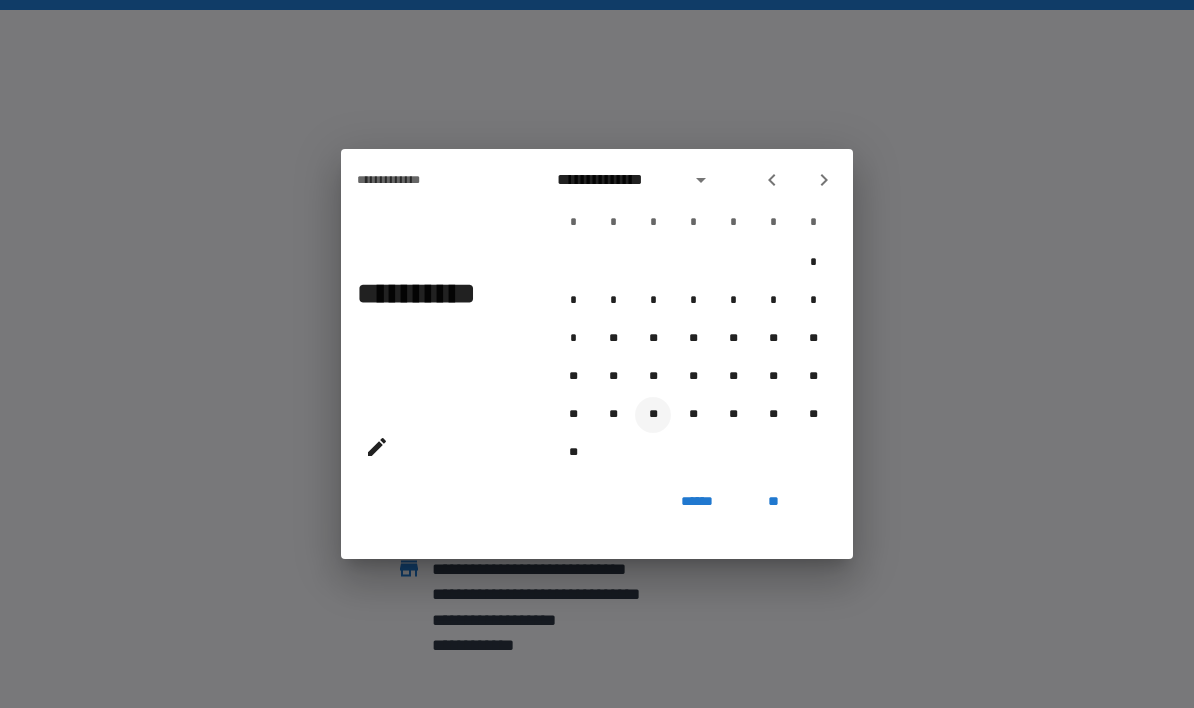 click on "**" at bounding box center [653, 415] 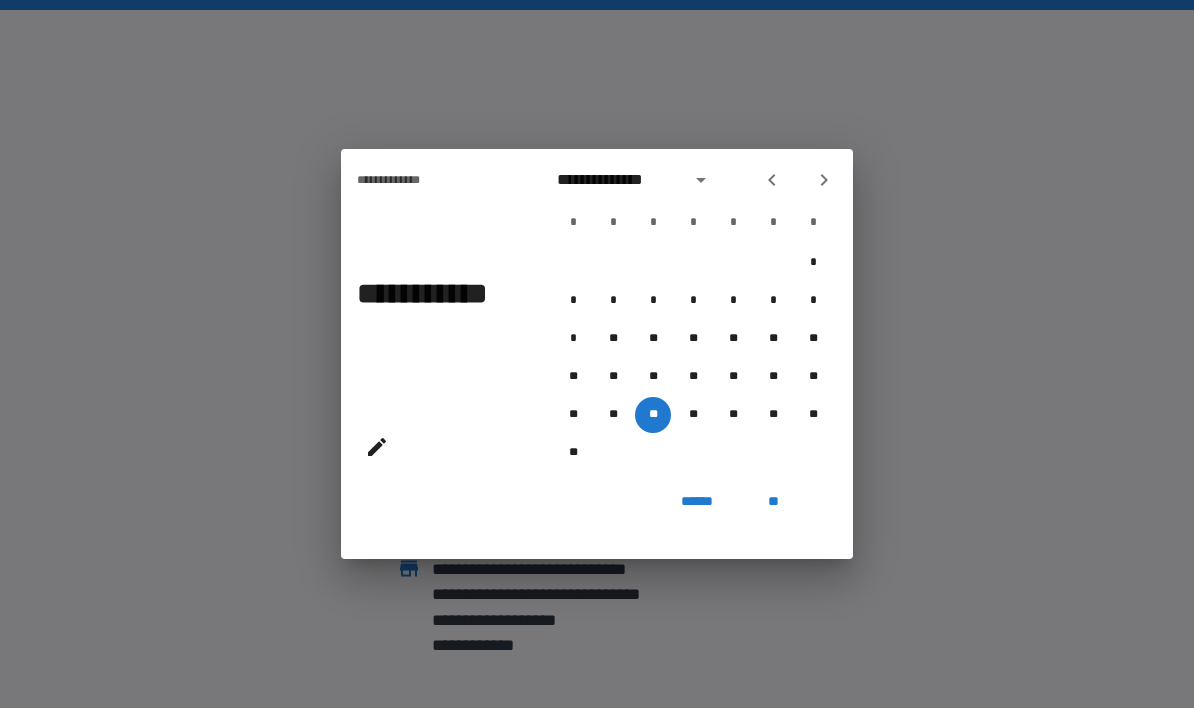 click on "**" at bounding box center [773, 501] 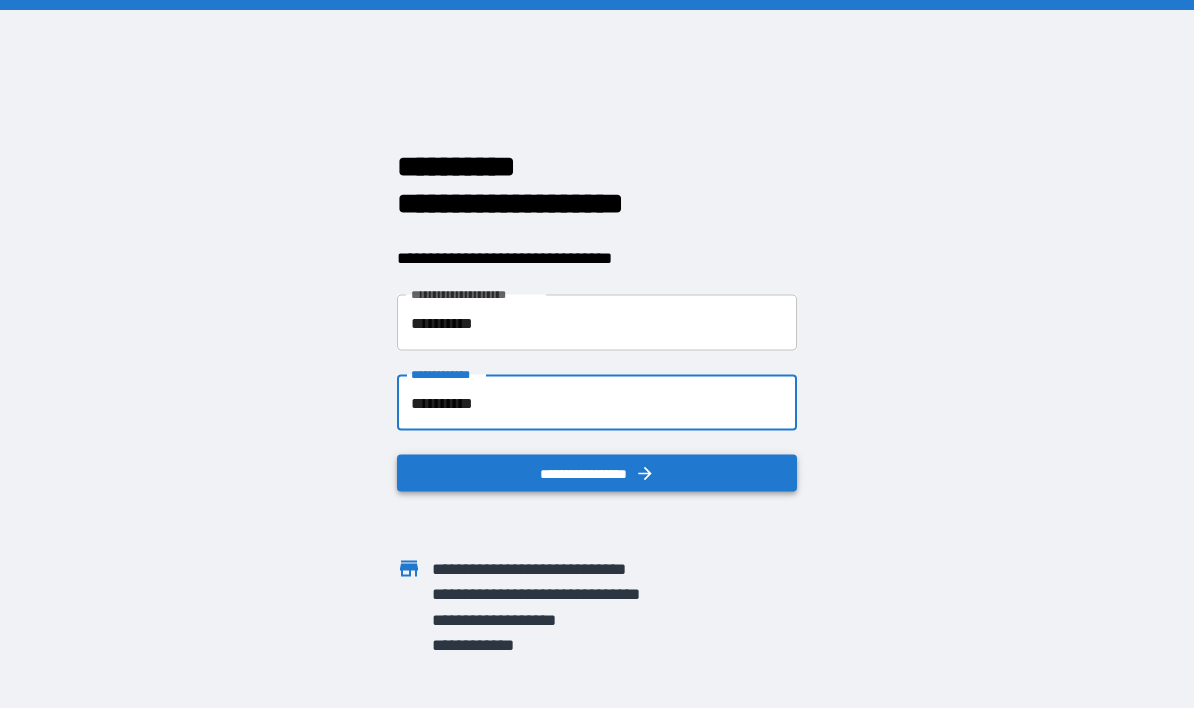 click on "**********" at bounding box center (597, 473) 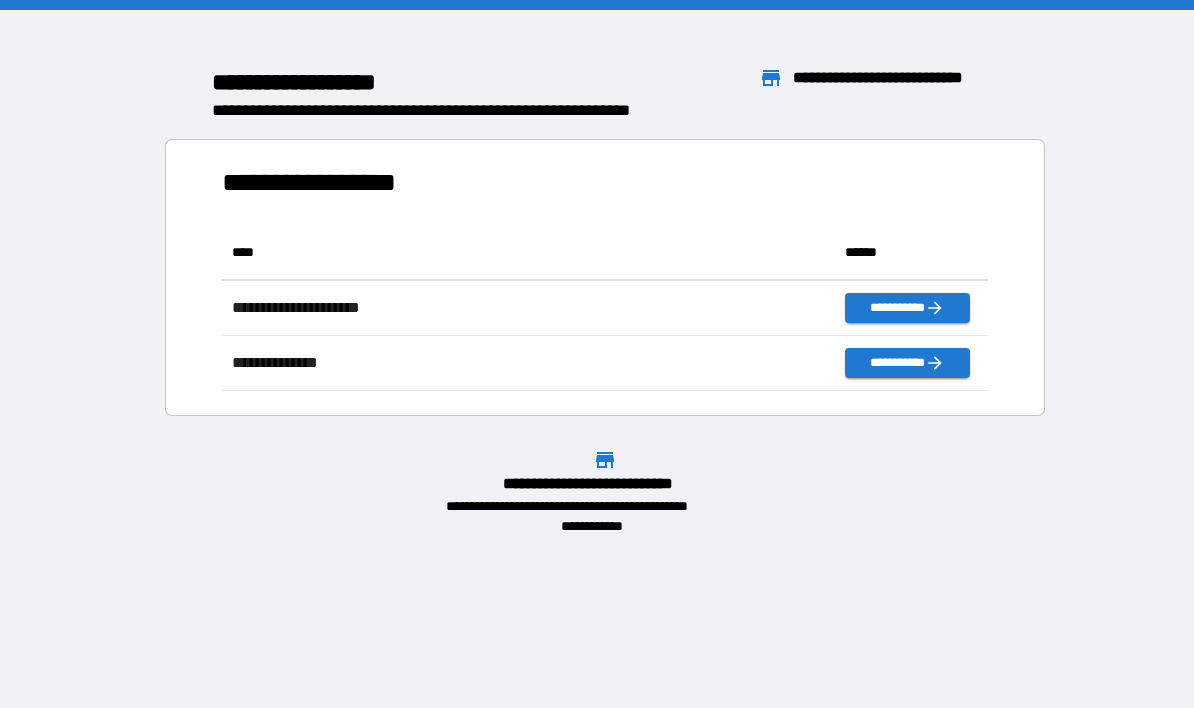 scroll, scrollTop: 1, scrollLeft: 1, axis: both 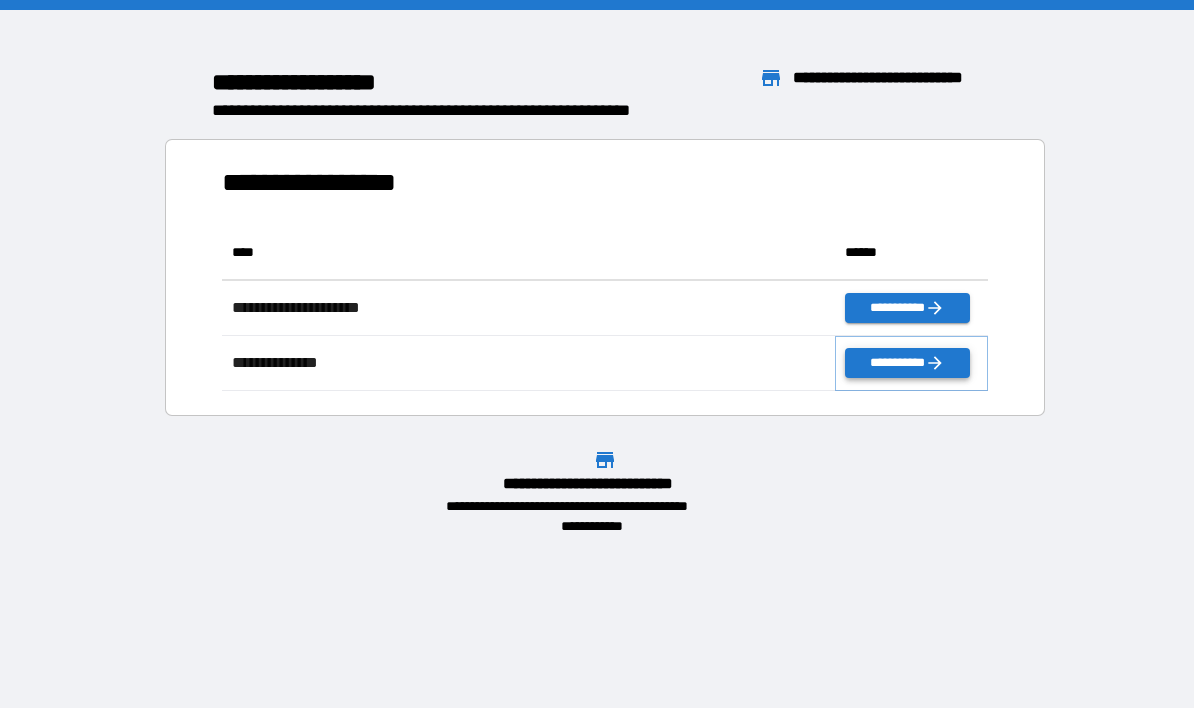 click on "**********" at bounding box center (907, 363) 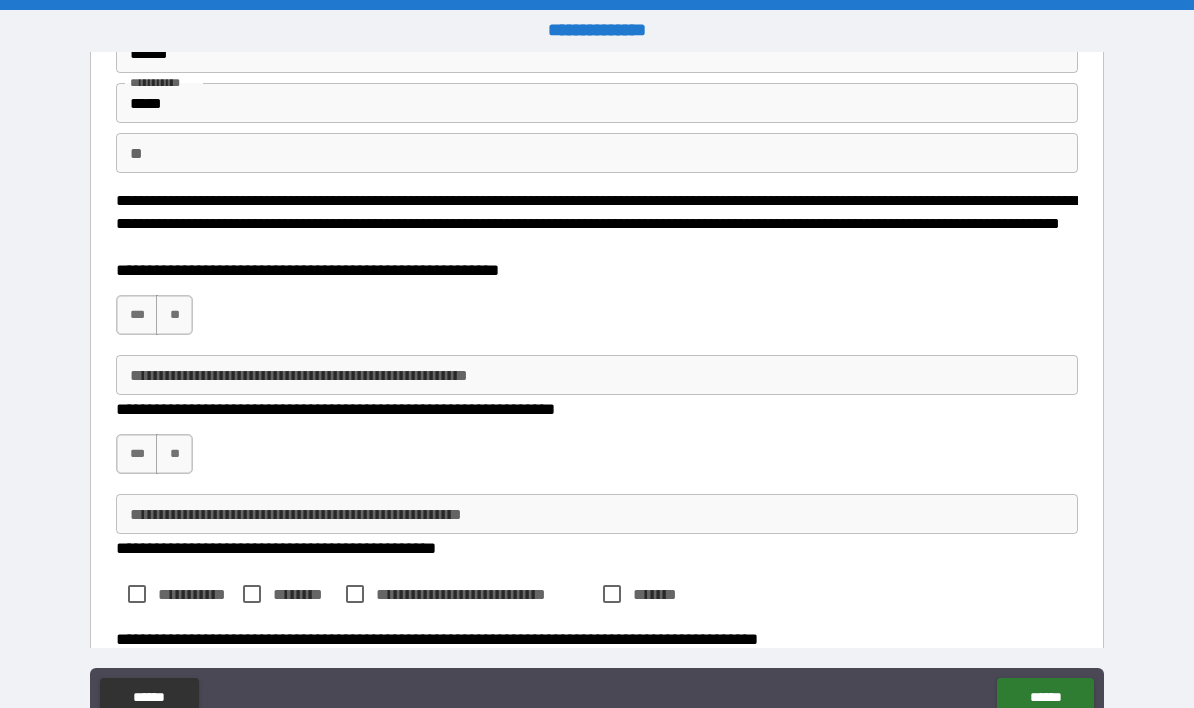 scroll, scrollTop: 169, scrollLeft: 0, axis: vertical 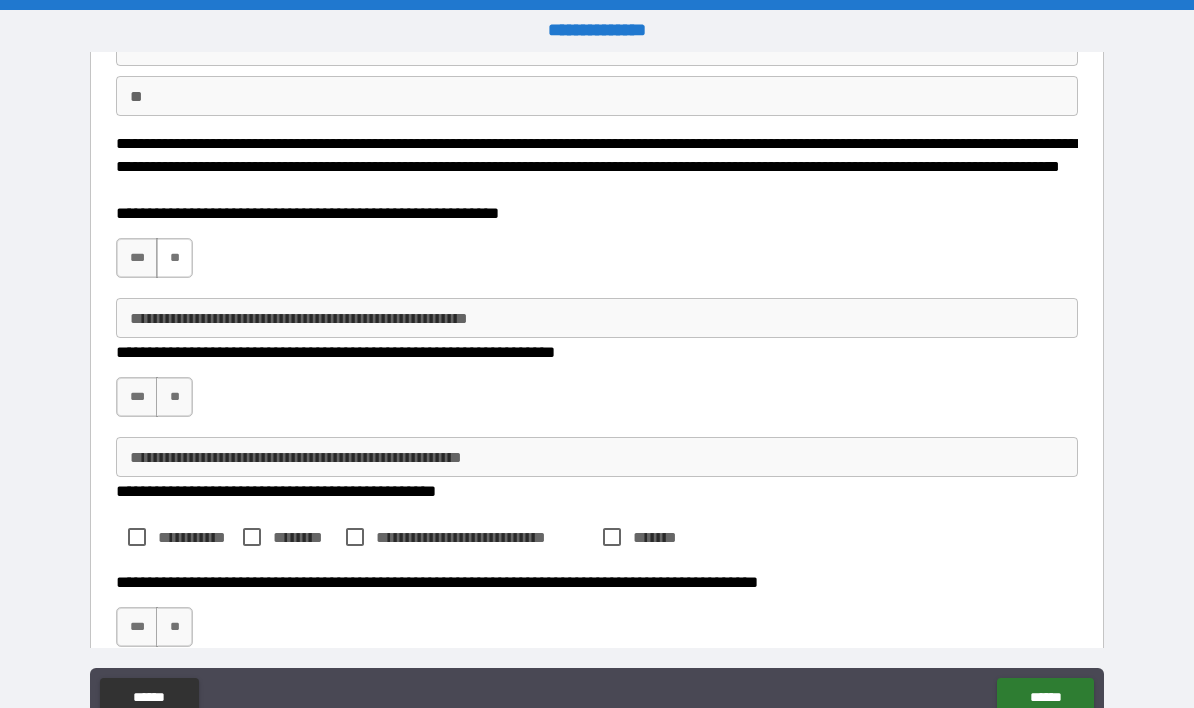 click on "**" at bounding box center (174, 258) 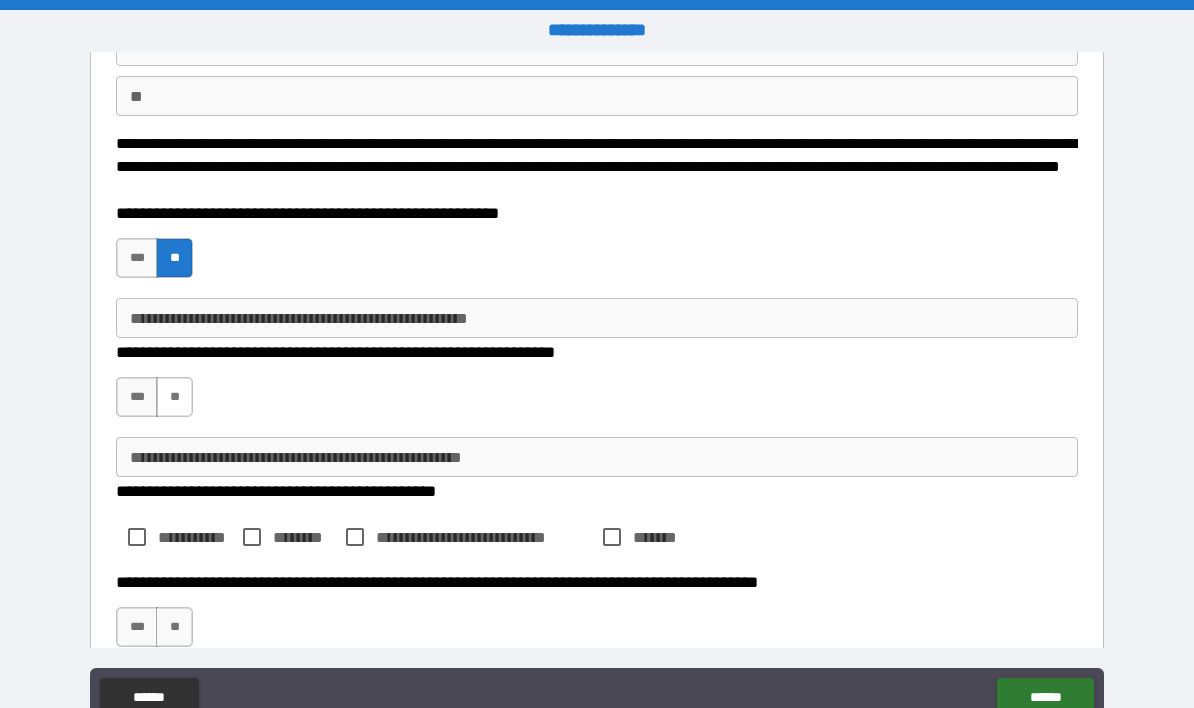 click on "**" at bounding box center (174, 397) 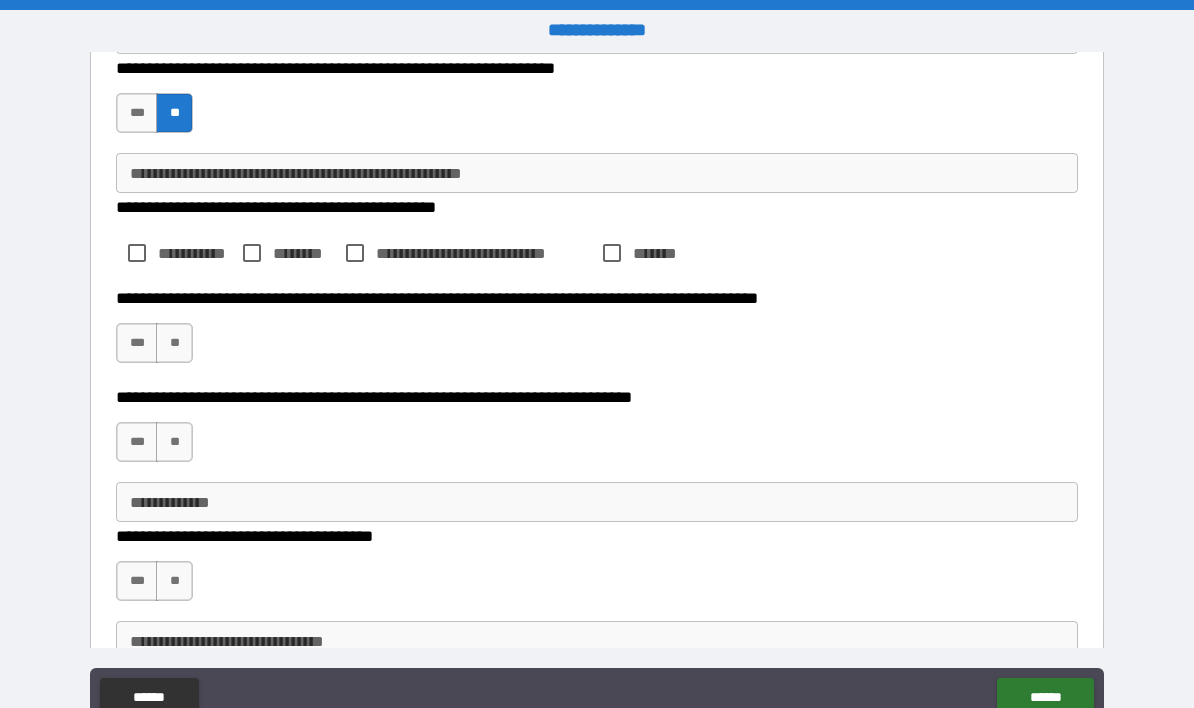 scroll, scrollTop: 454, scrollLeft: 0, axis: vertical 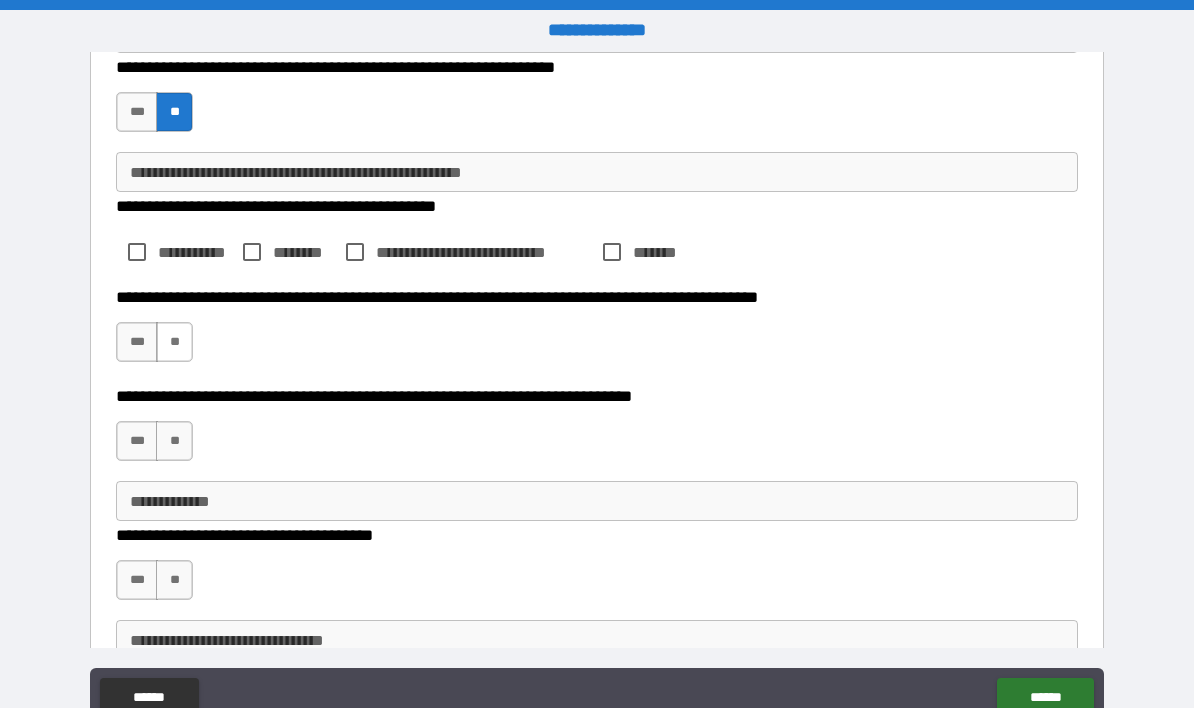 click on "**" at bounding box center (174, 342) 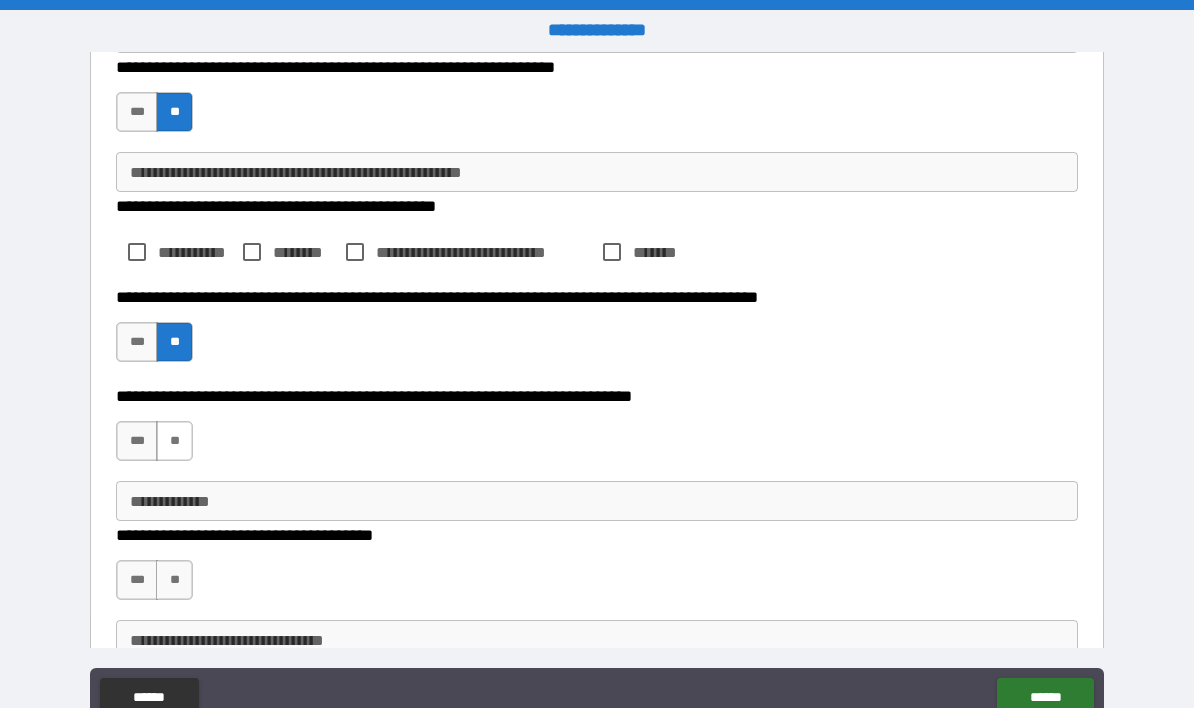 click on "**" at bounding box center (174, 441) 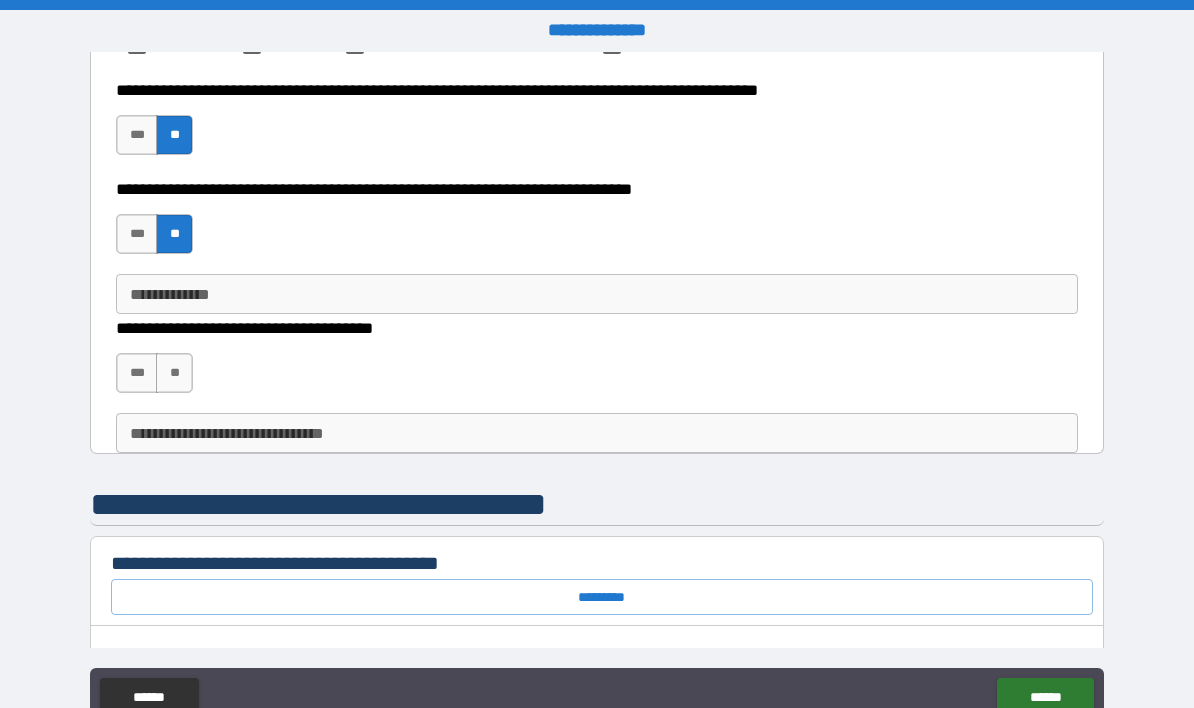 scroll, scrollTop: 750, scrollLeft: 0, axis: vertical 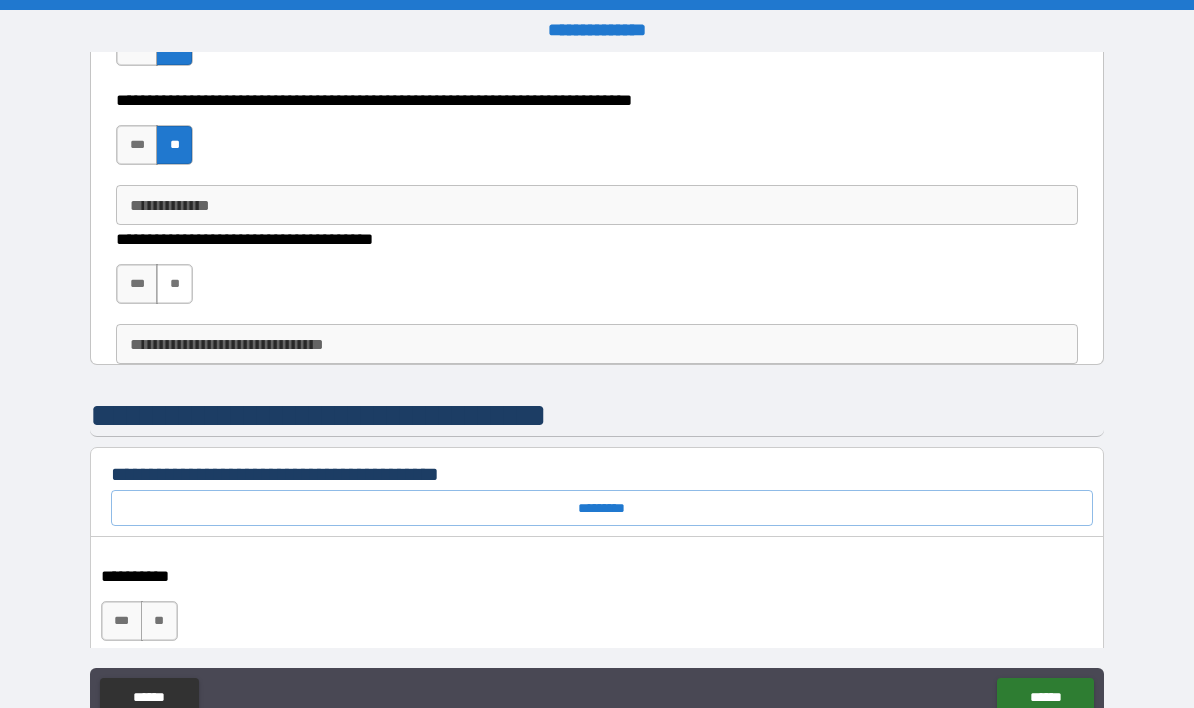 click on "**" at bounding box center (174, 284) 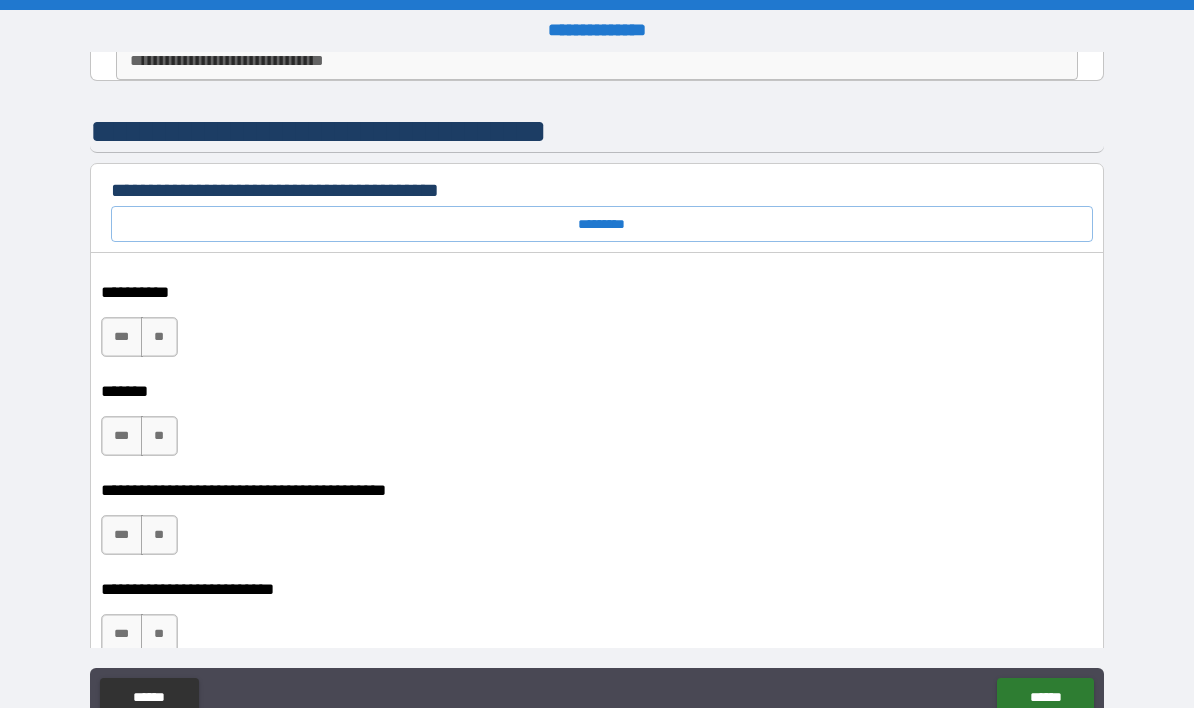 scroll, scrollTop: 1044, scrollLeft: 0, axis: vertical 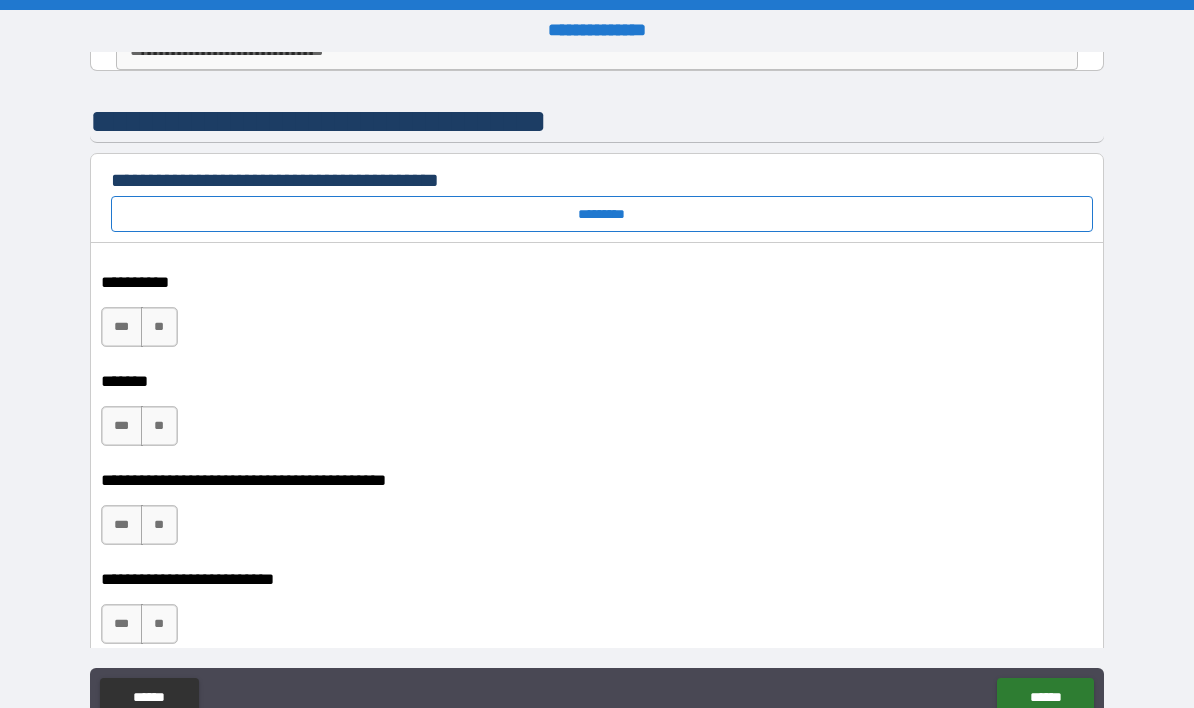 click on "*********" at bounding box center (602, 214) 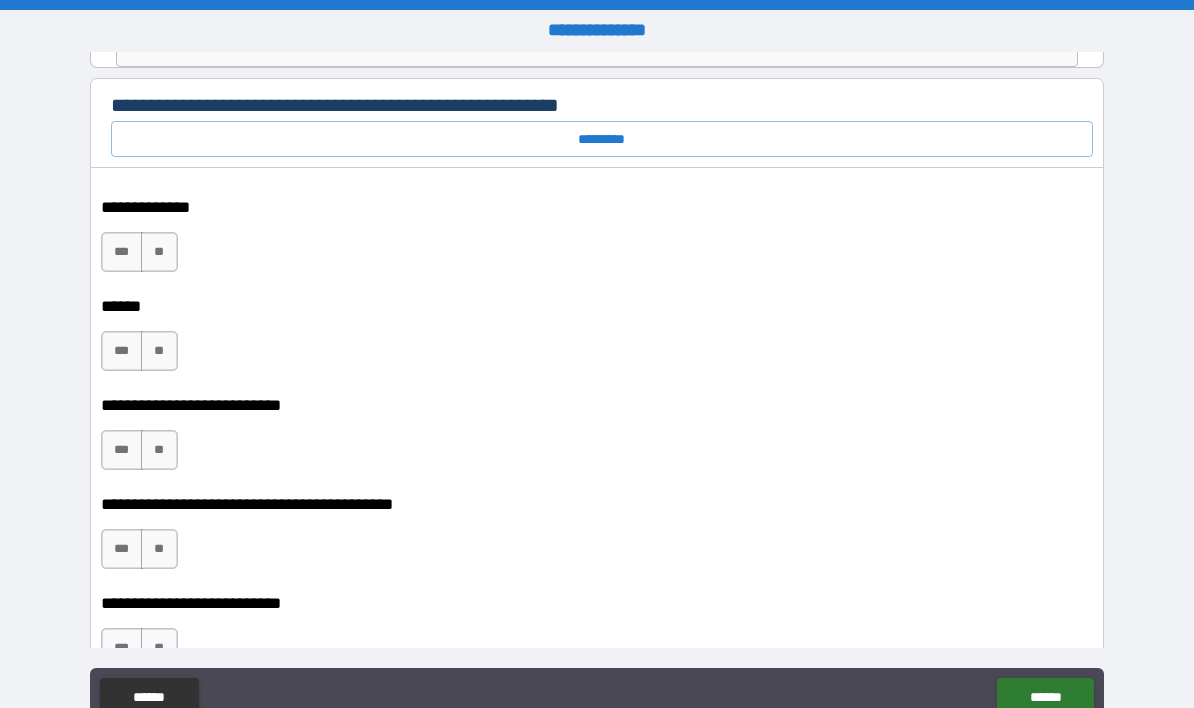 scroll, scrollTop: 2397, scrollLeft: 0, axis: vertical 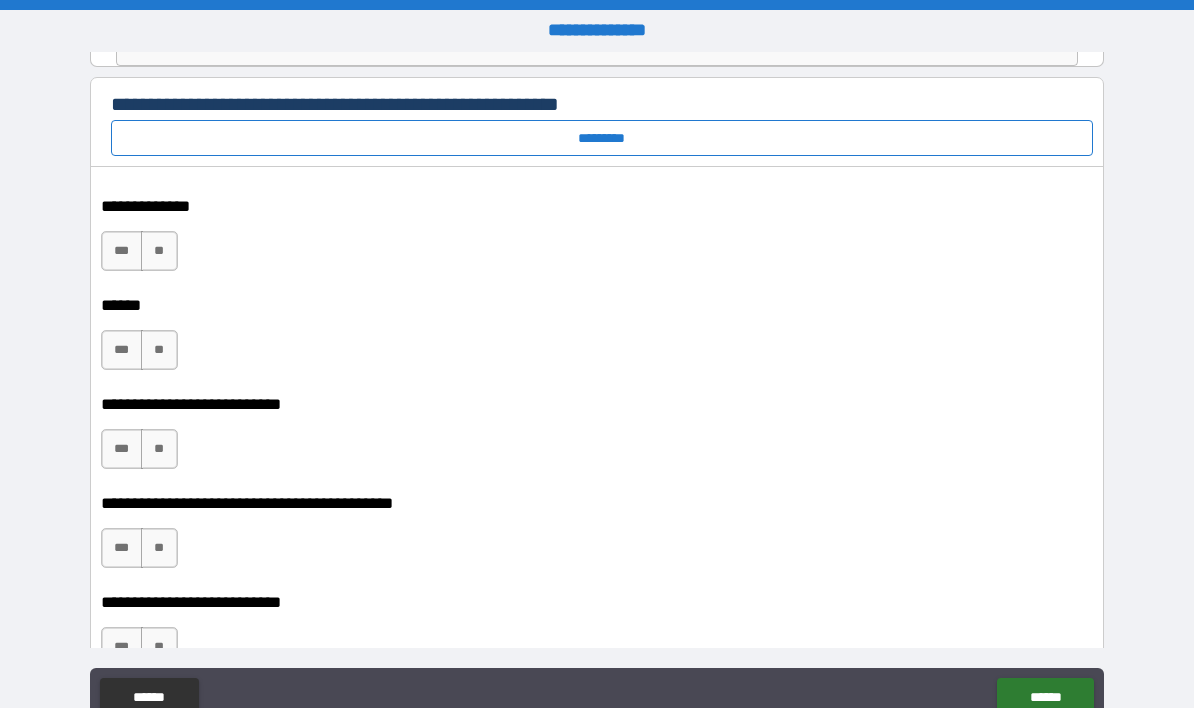 click on "*********" at bounding box center (602, 138) 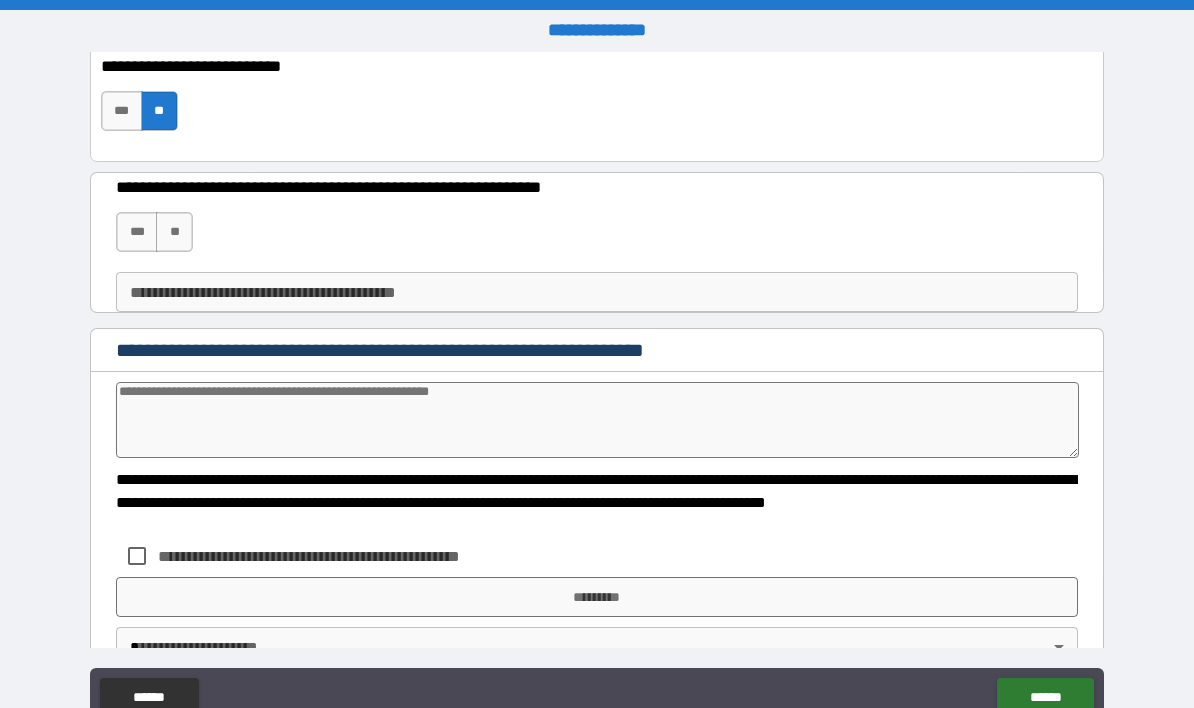 scroll, scrollTop: 8394, scrollLeft: 0, axis: vertical 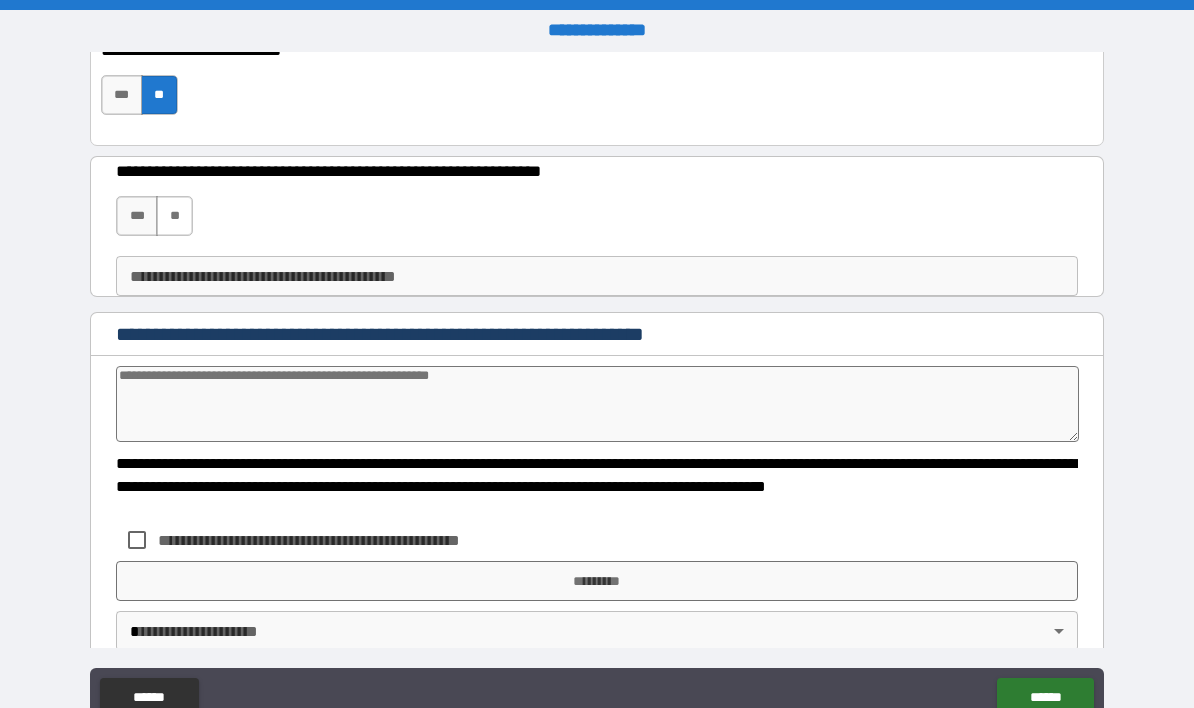 click on "**" at bounding box center (174, 216) 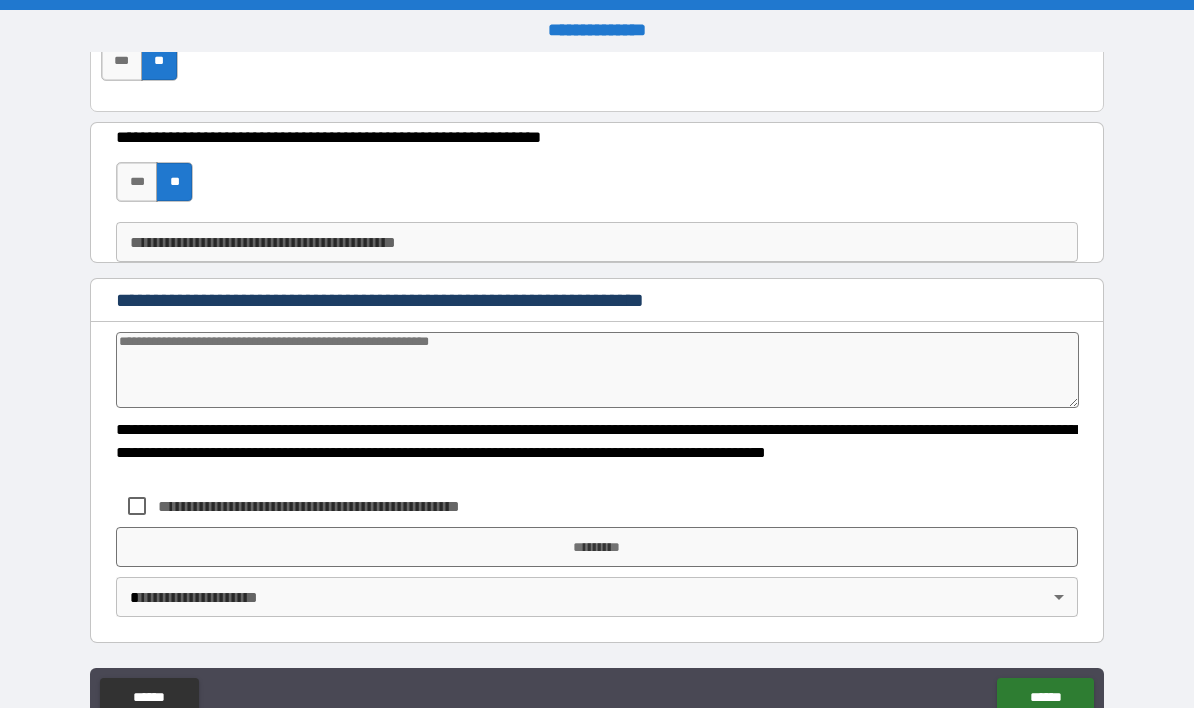 scroll, scrollTop: 8428, scrollLeft: 0, axis: vertical 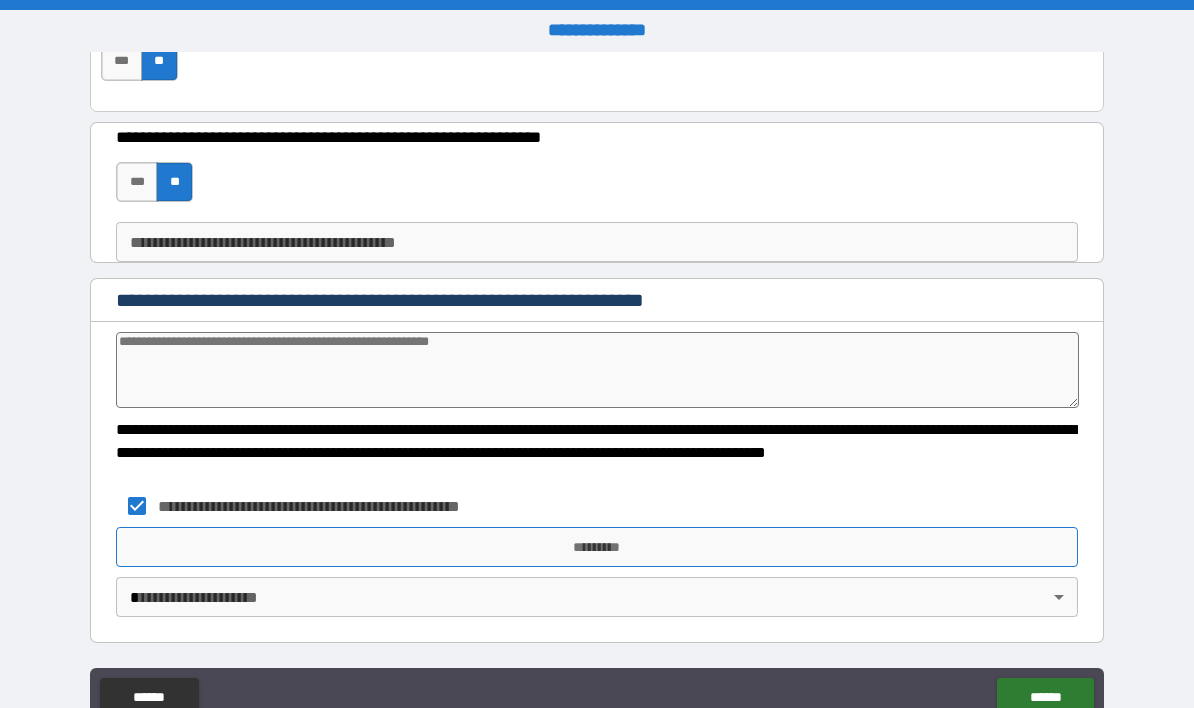 click on "*********" at bounding box center (597, 547) 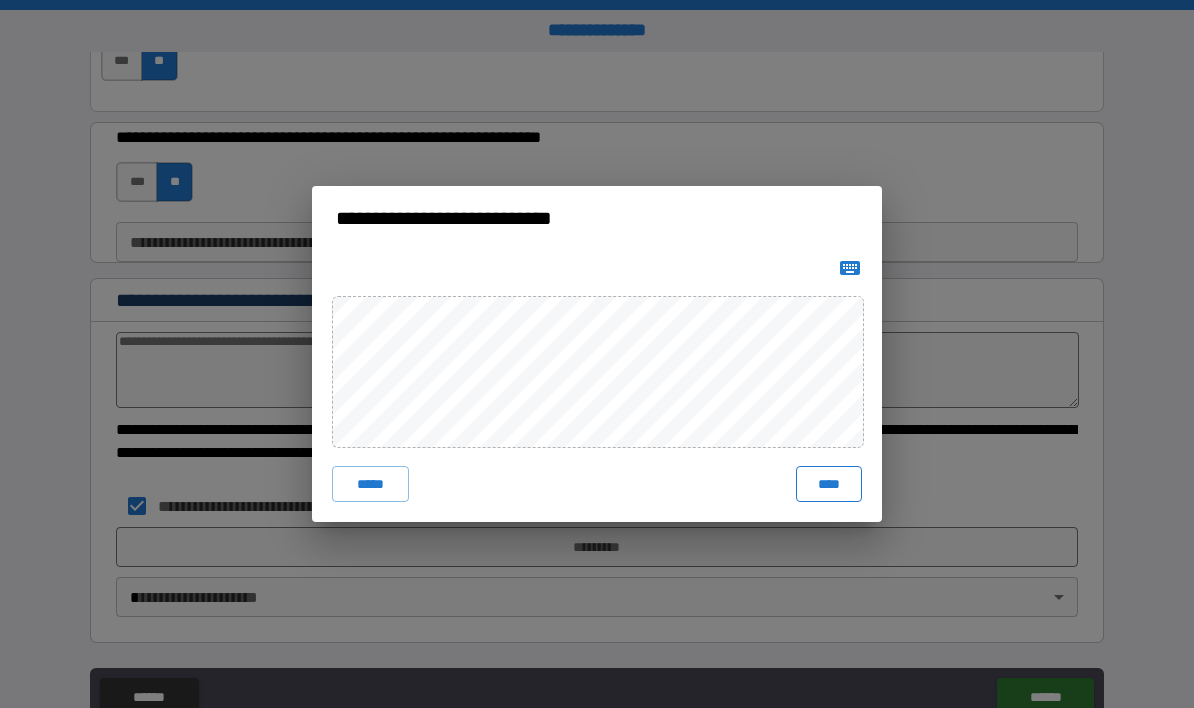 click on "****" at bounding box center (829, 484) 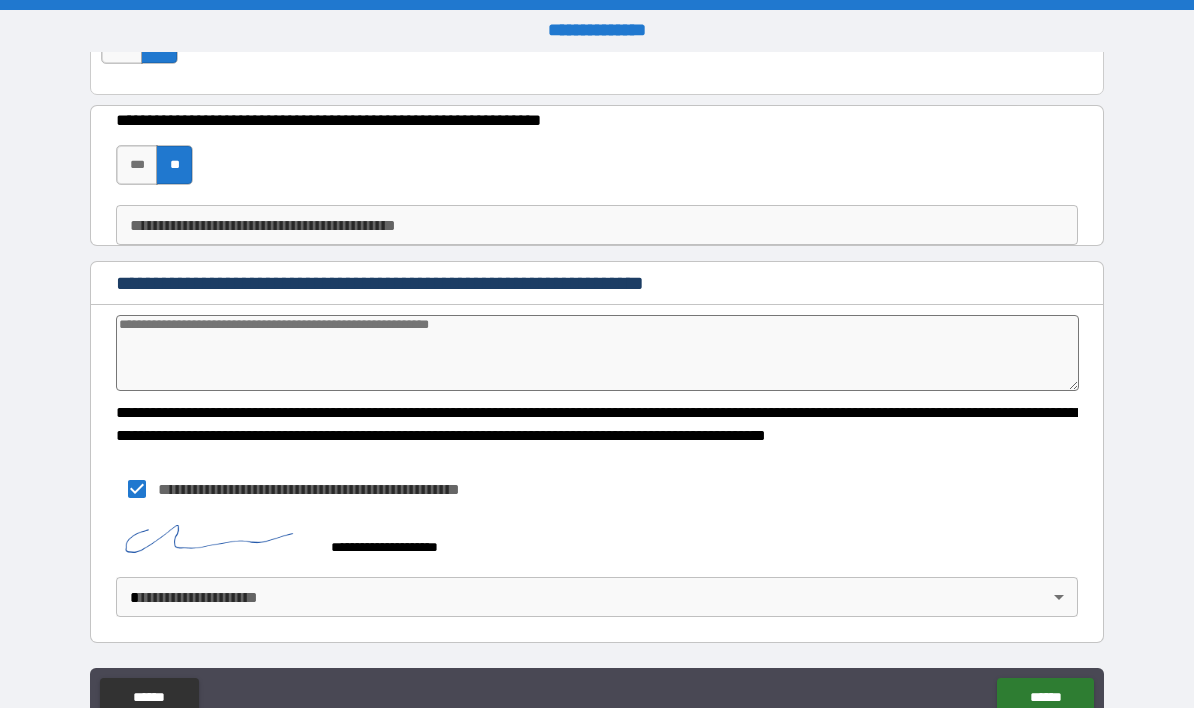scroll, scrollTop: 8445, scrollLeft: 0, axis: vertical 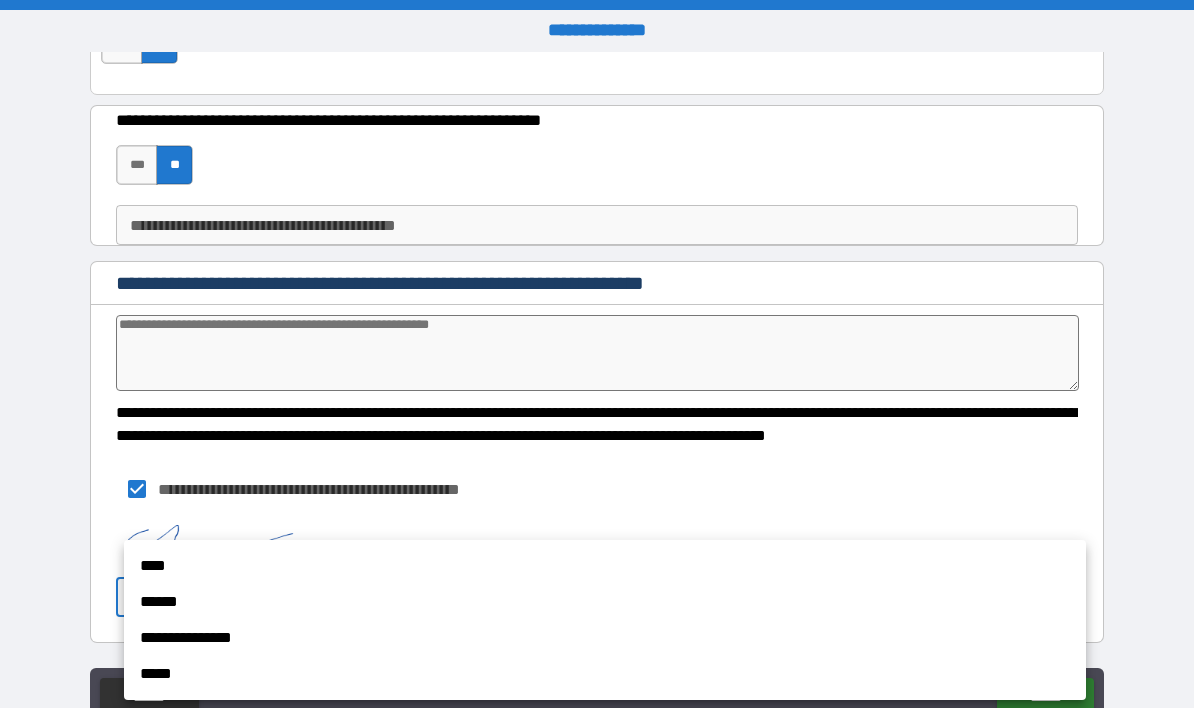 click on "**********" at bounding box center (605, 638) 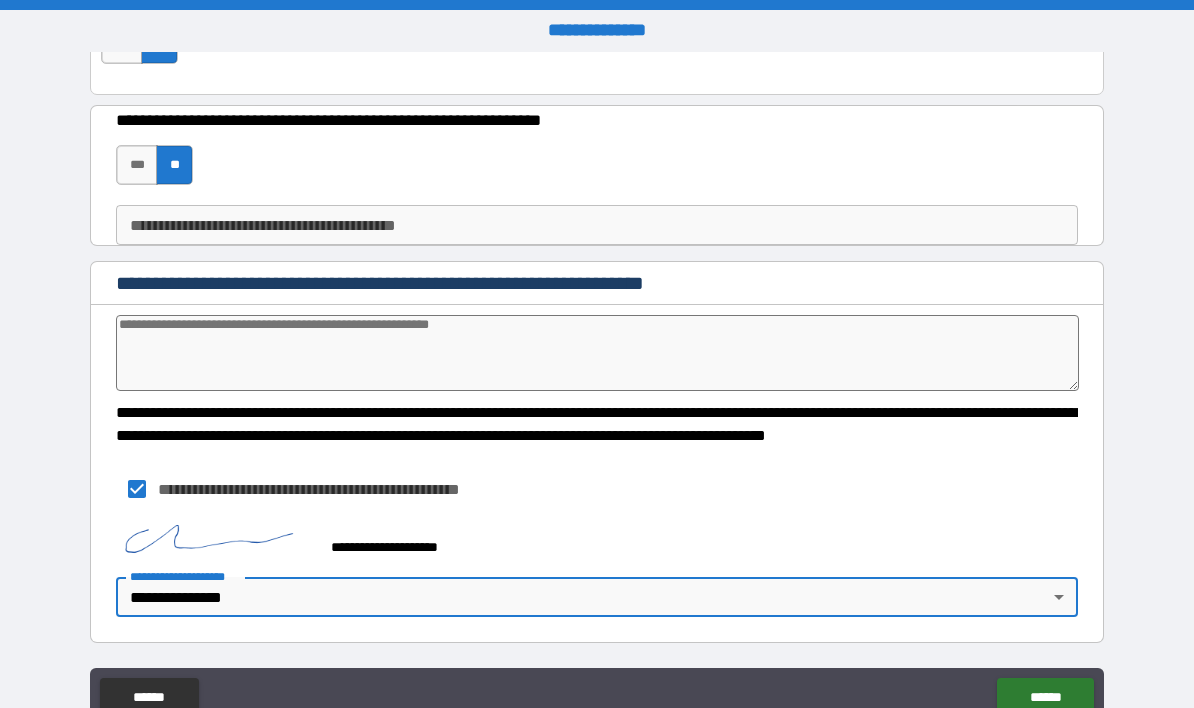 type on "*" 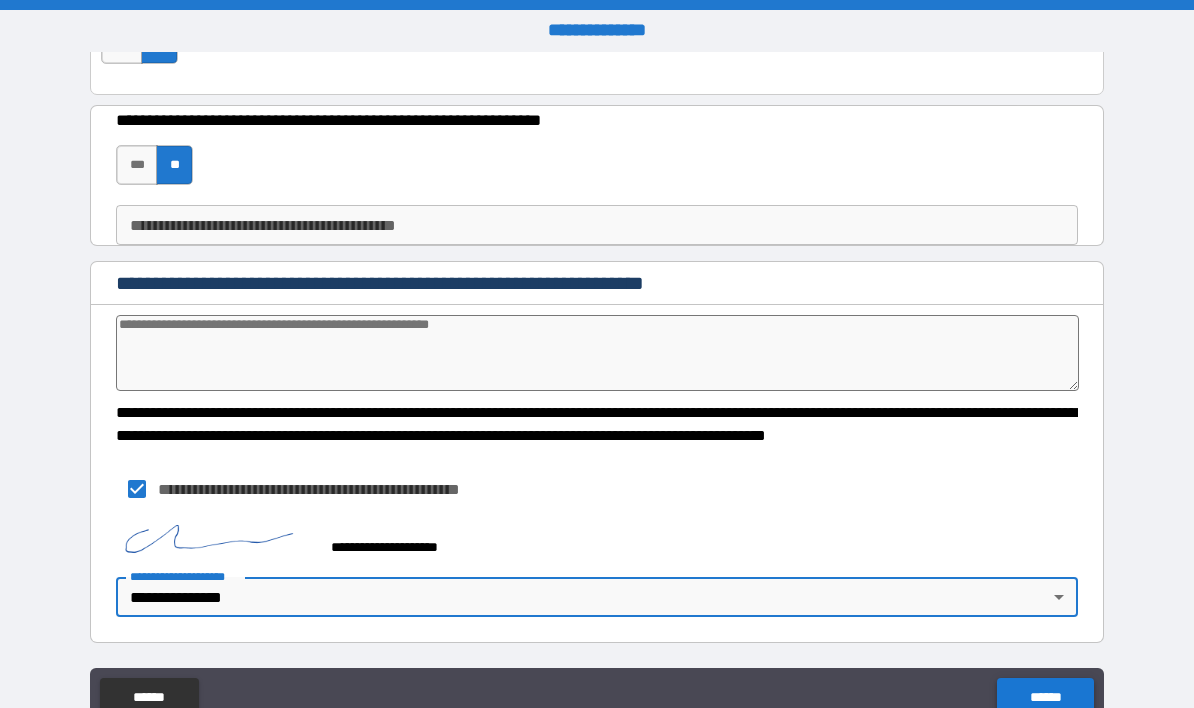 click on "******" at bounding box center (1045, 698) 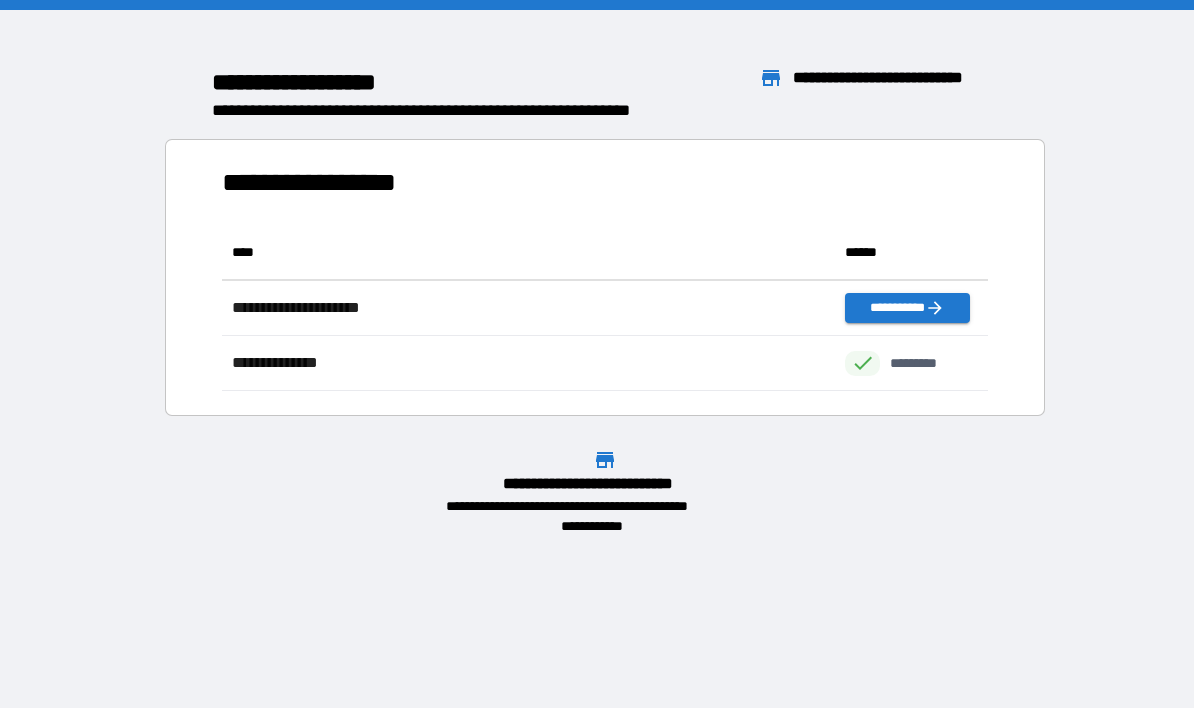 scroll, scrollTop: 166, scrollLeft: 765, axis: both 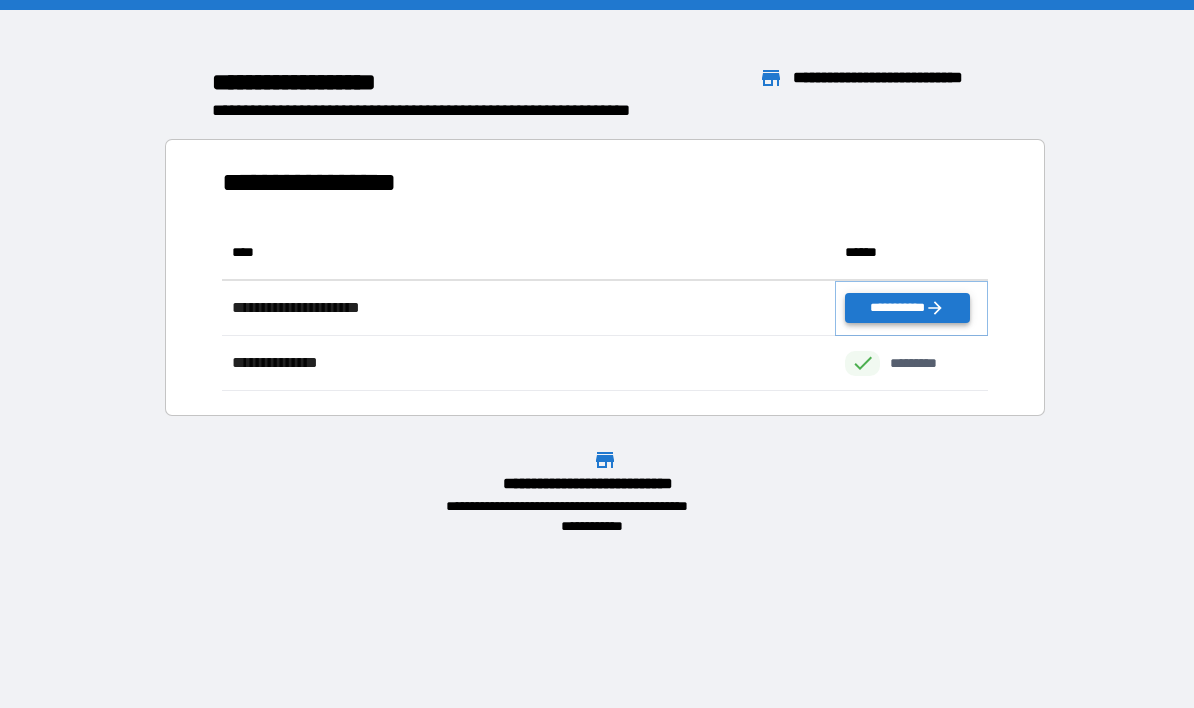 click on "**********" at bounding box center [907, 308] 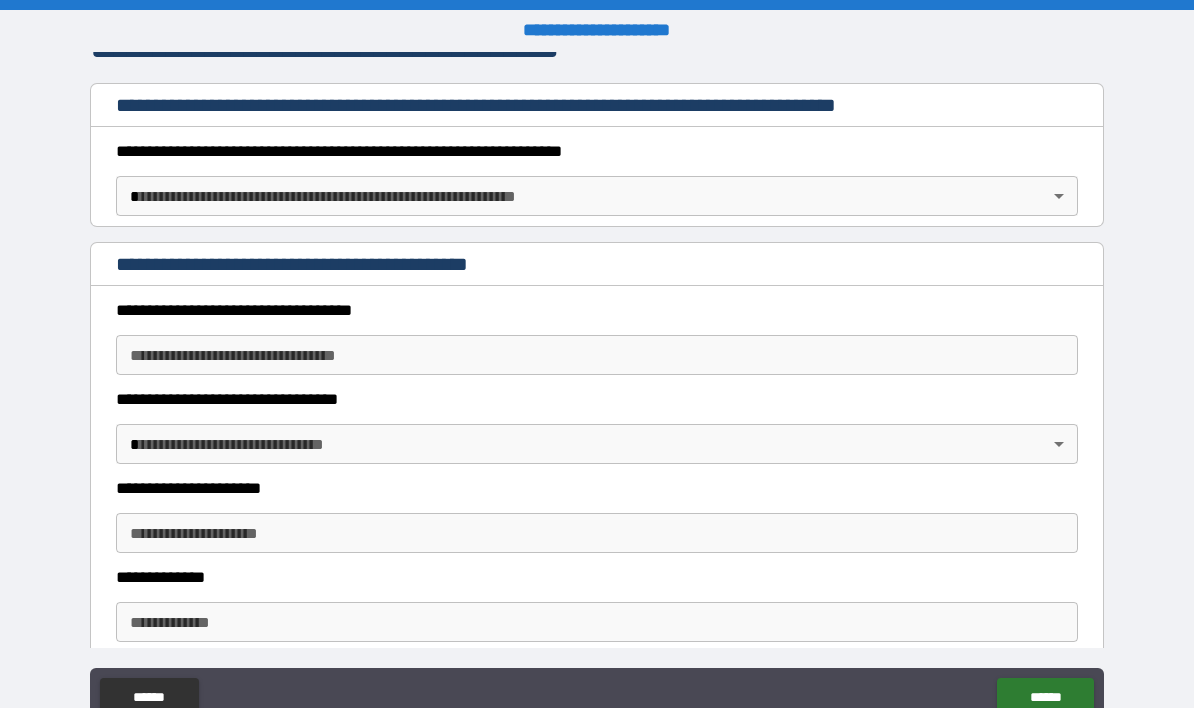 scroll, scrollTop: 253, scrollLeft: 0, axis: vertical 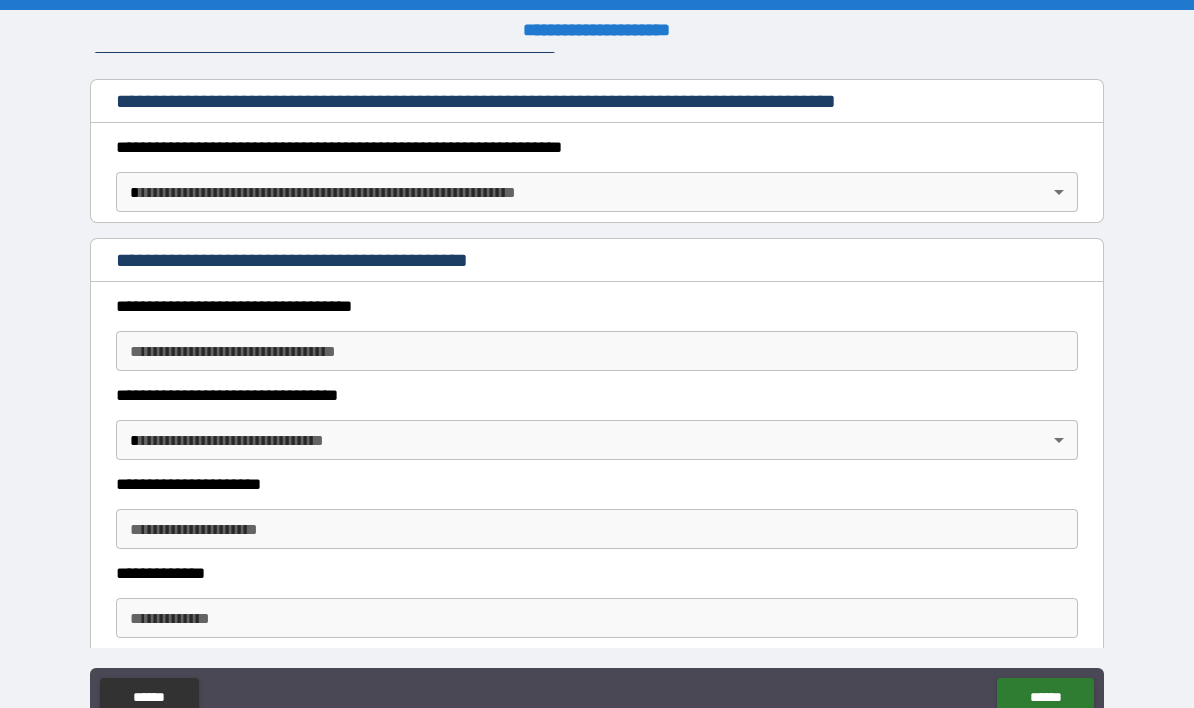 click on "**********" at bounding box center (597, 390) 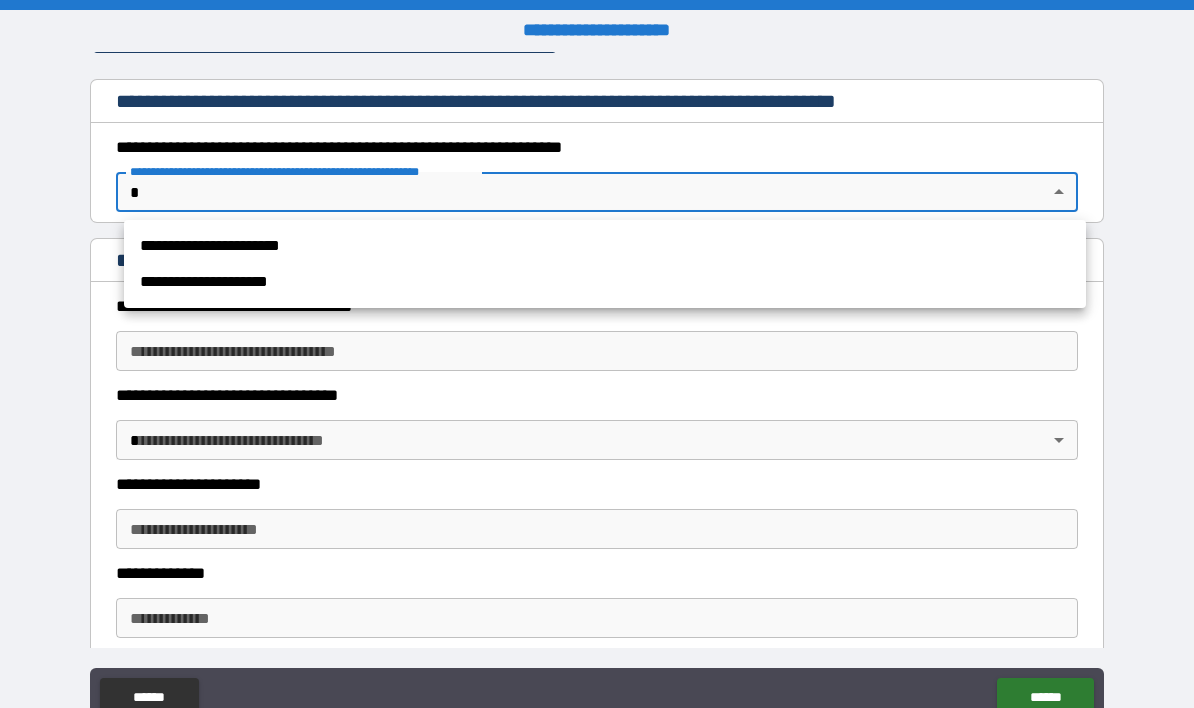 click on "**********" at bounding box center (605, 246) 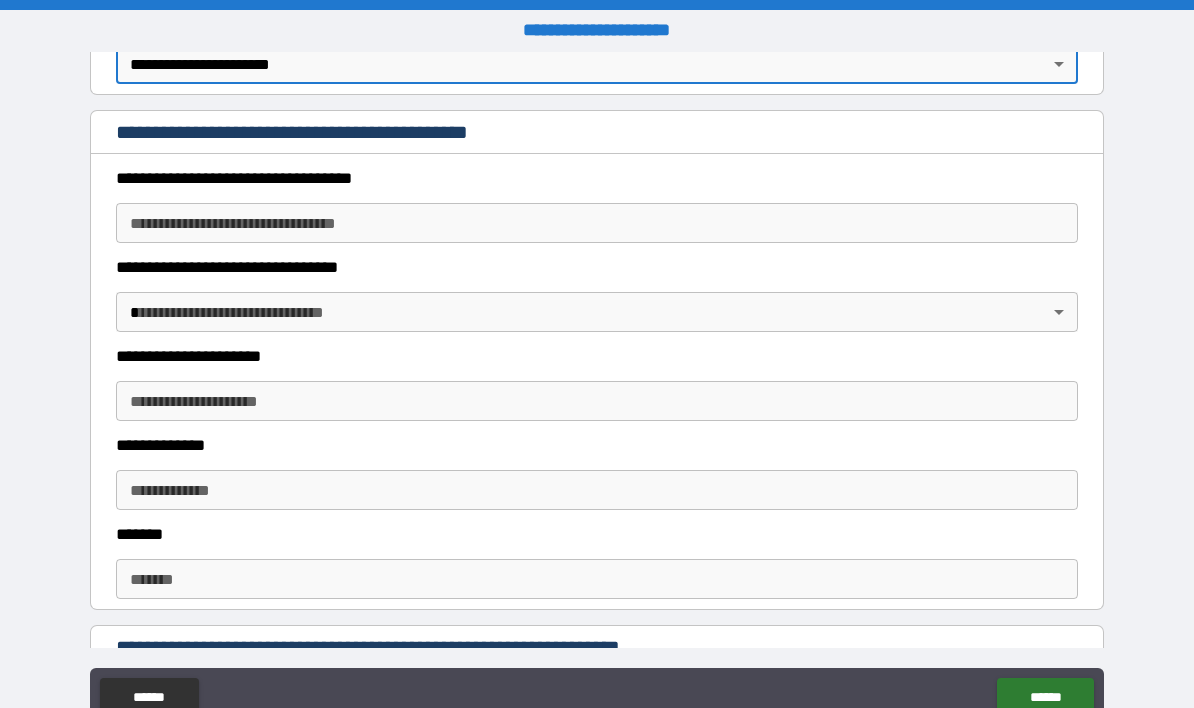 scroll, scrollTop: 408, scrollLeft: 0, axis: vertical 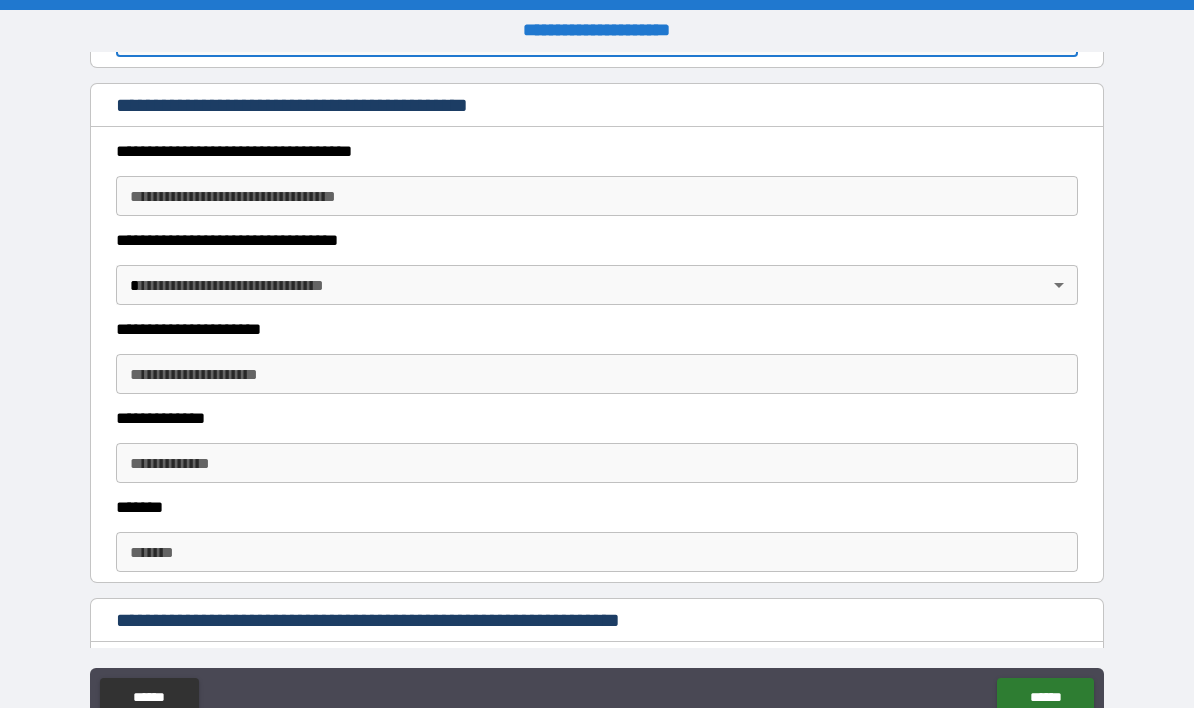 click on "**********" at bounding box center (597, 196) 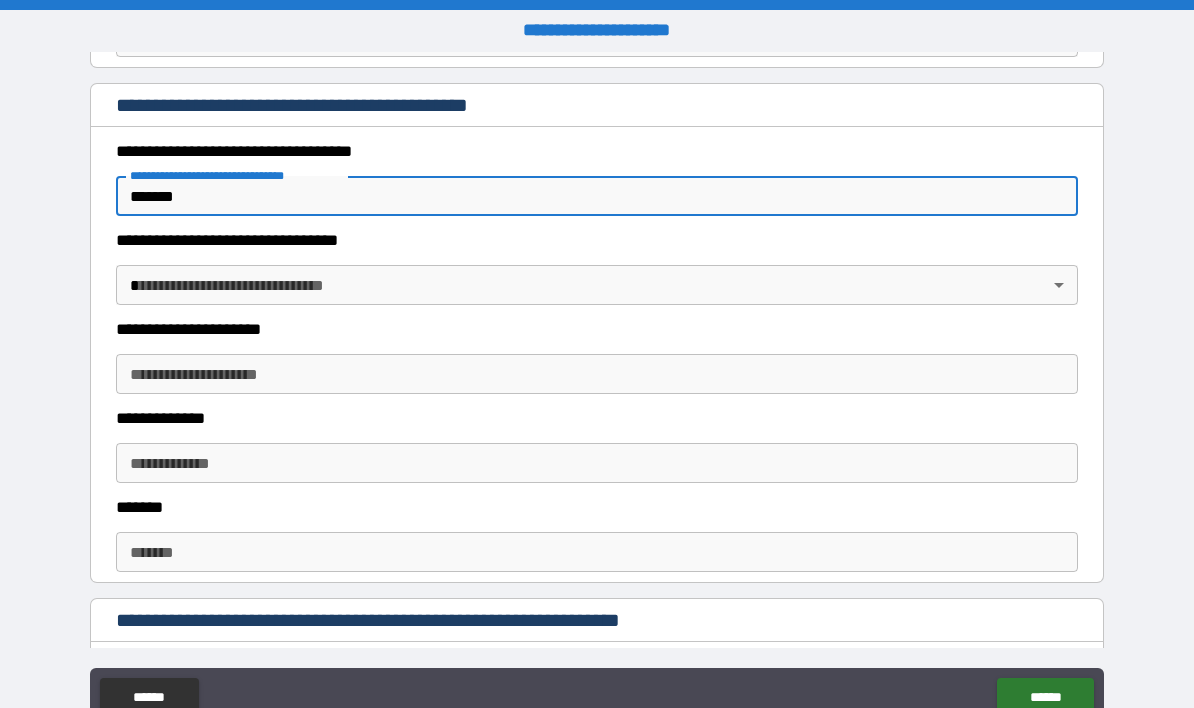 type on "*******" 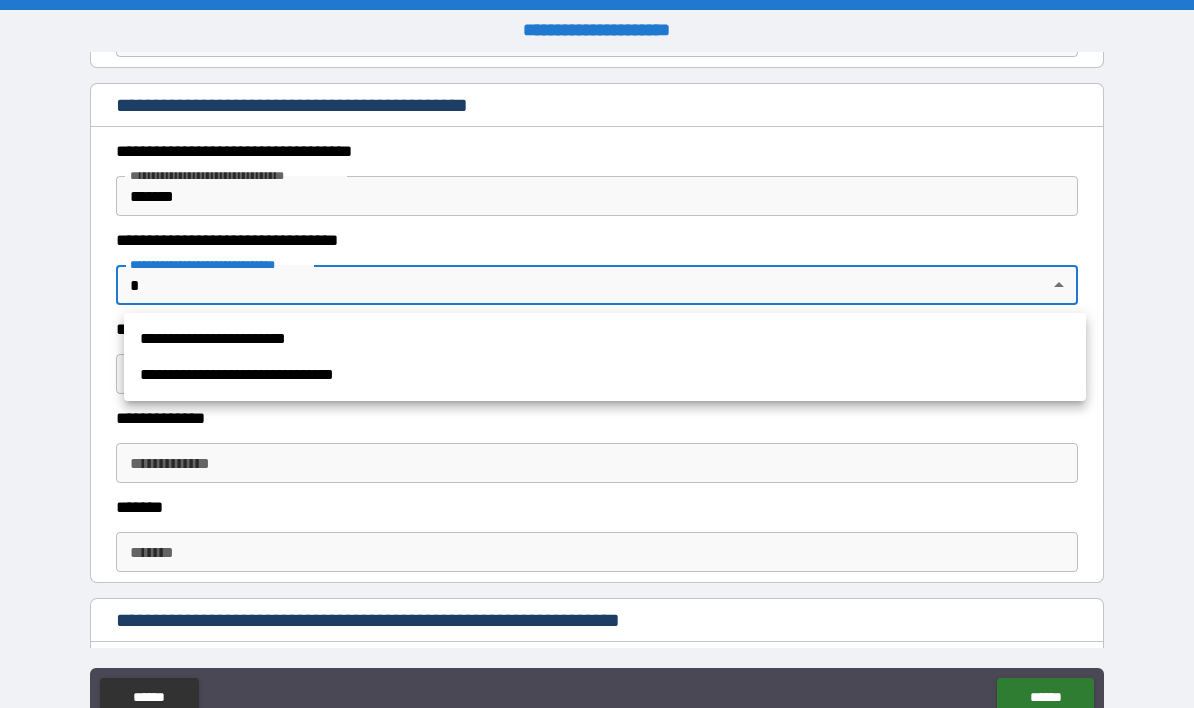 click on "**********" at bounding box center (605, 339) 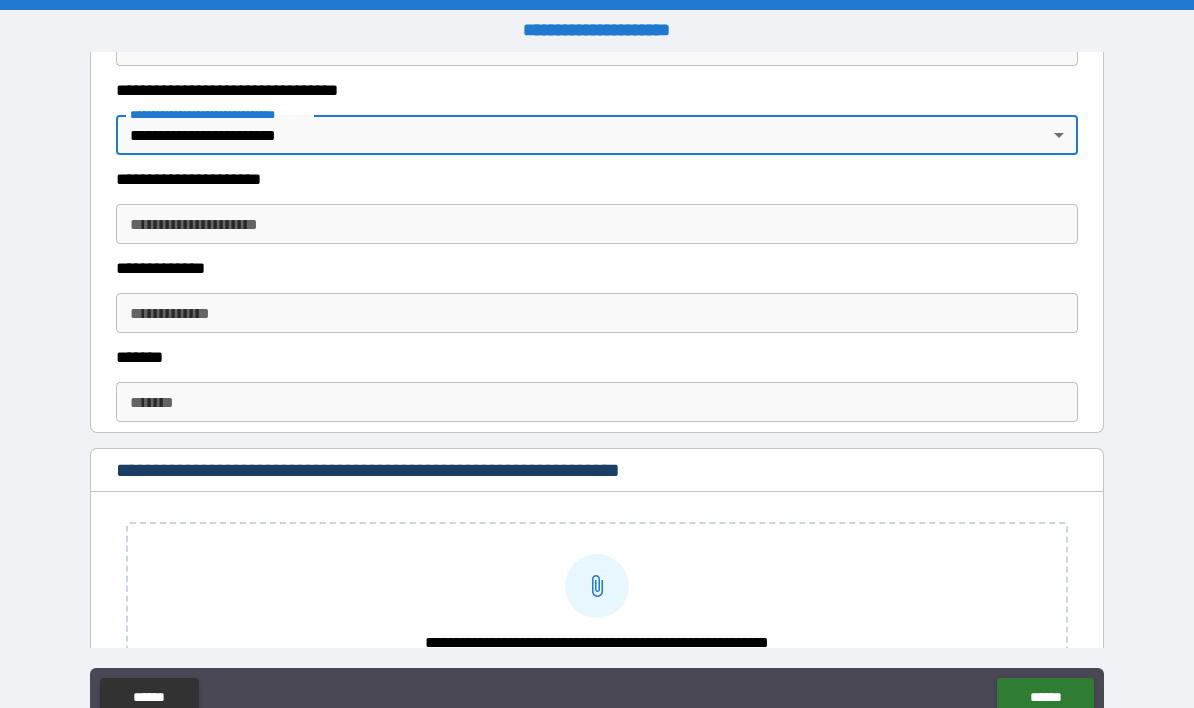 scroll, scrollTop: 593, scrollLeft: 0, axis: vertical 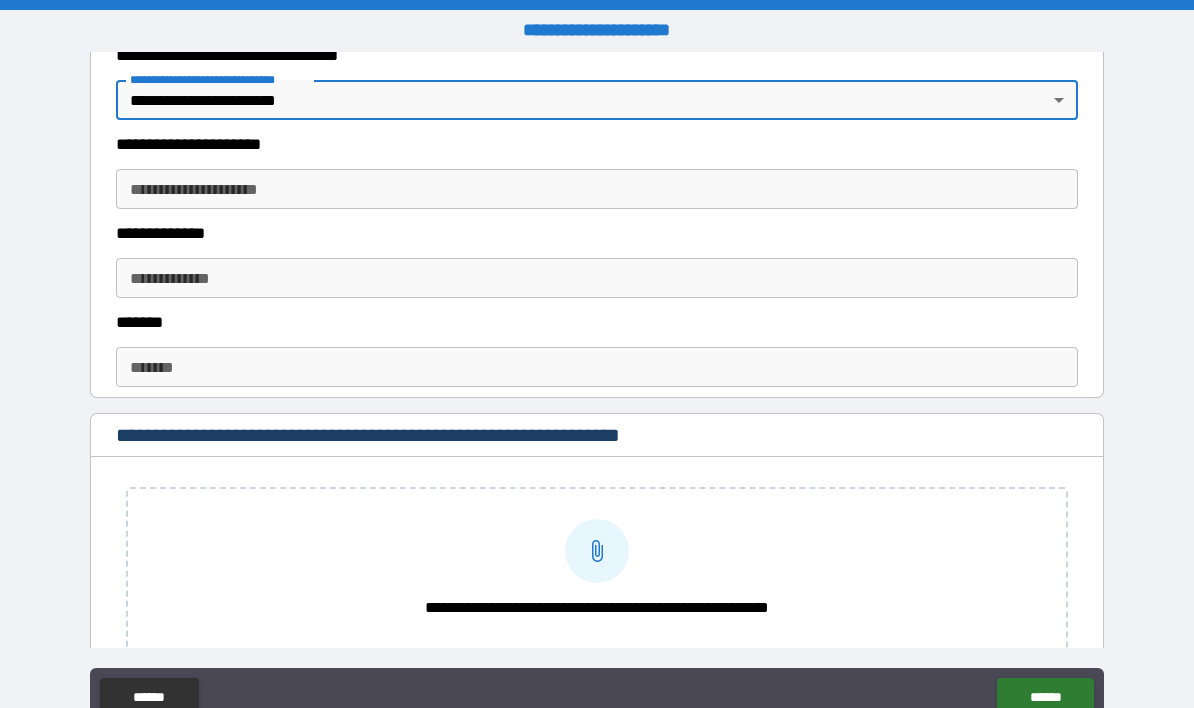 click on "**********" at bounding box center (597, 189) 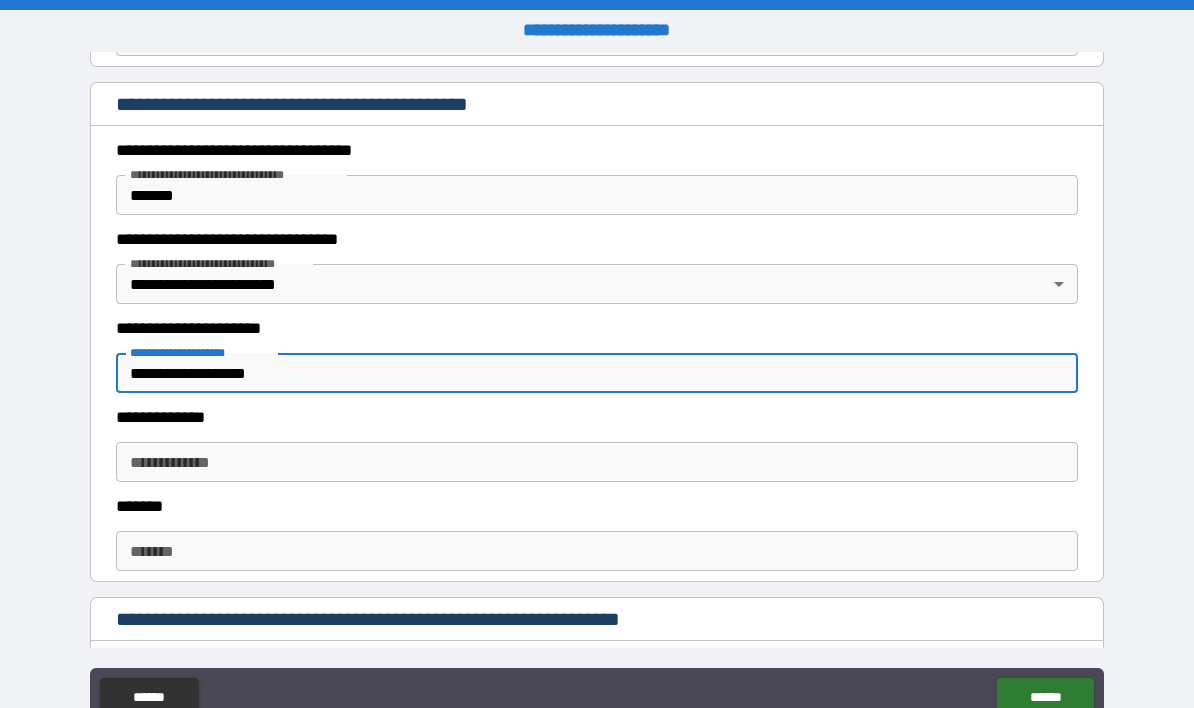 scroll, scrollTop: 396, scrollLeft: 0, axis: vertical 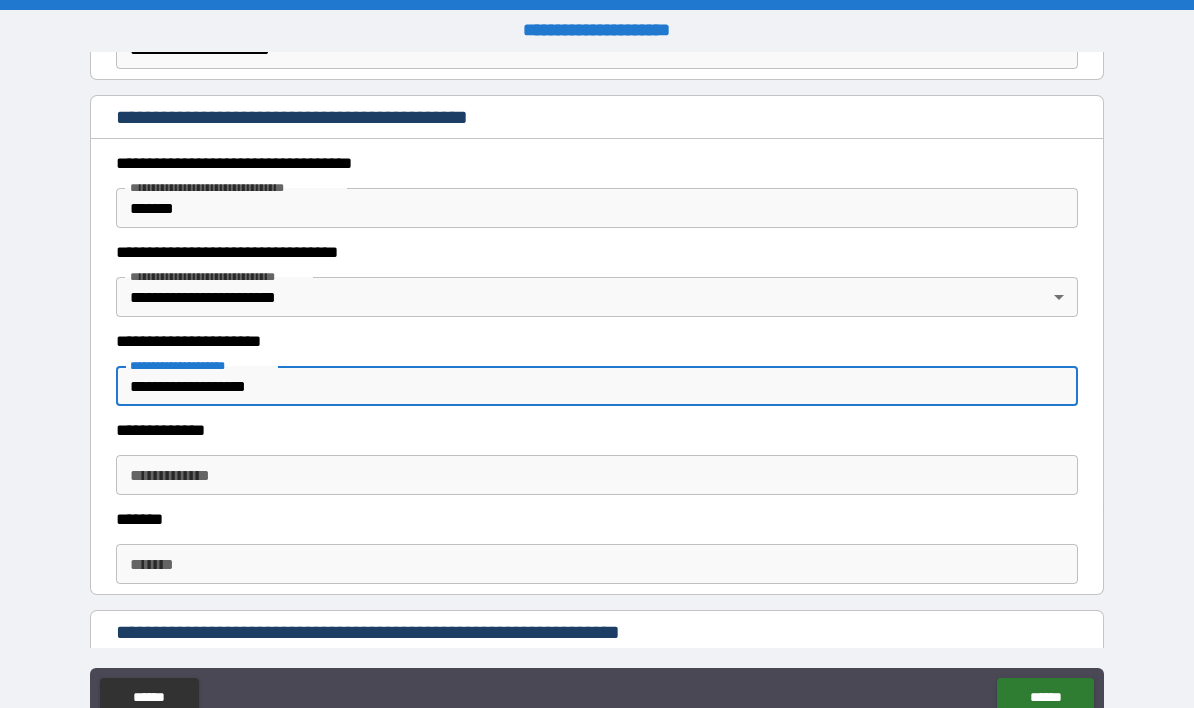 type on "**********" 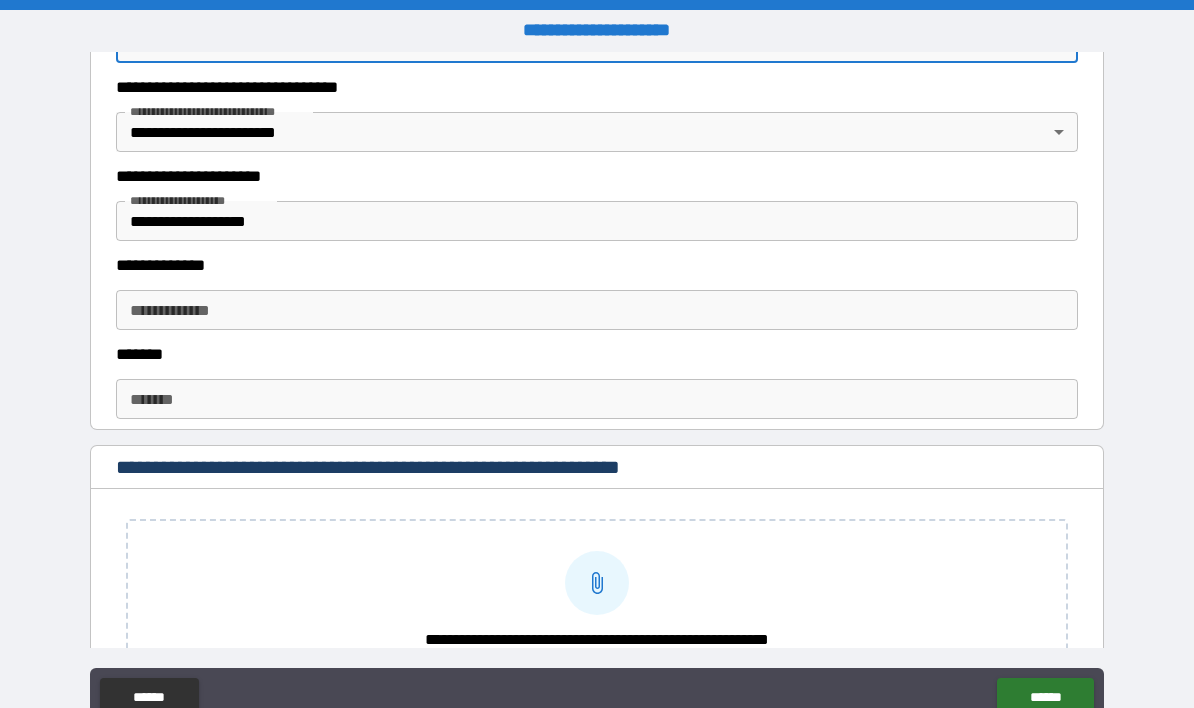 scroll, scrollTop: 583, scrollLeft: 0, axis: vertical 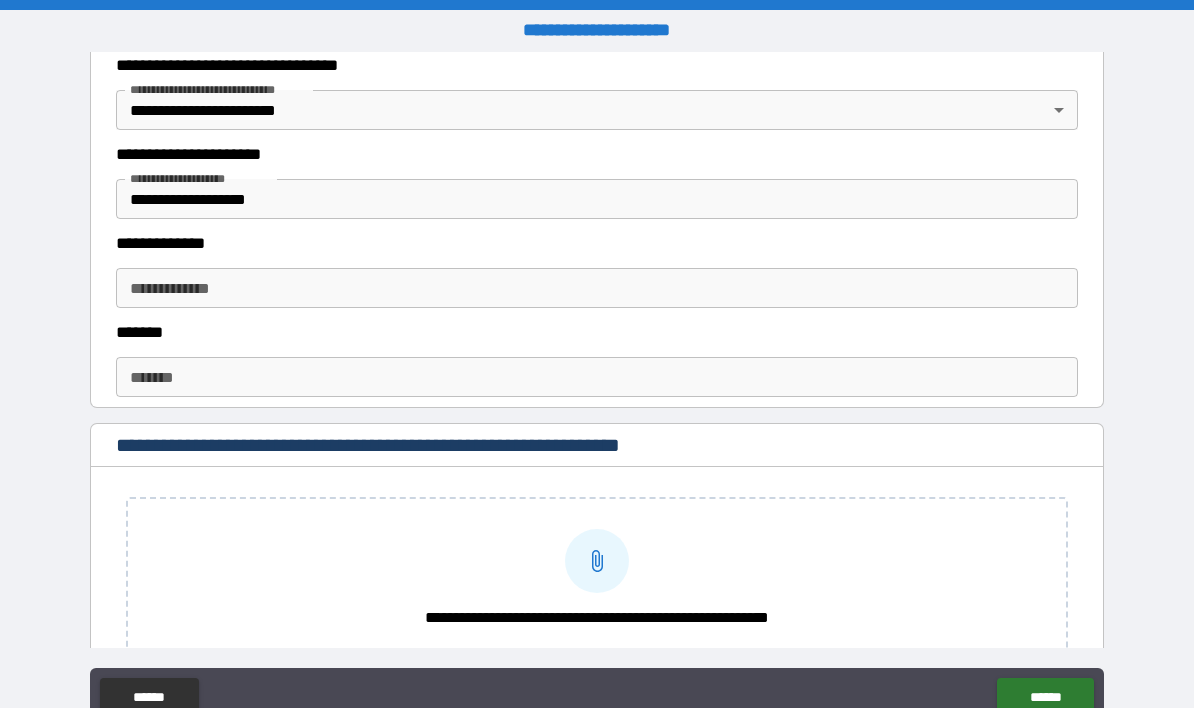 type on "**********" 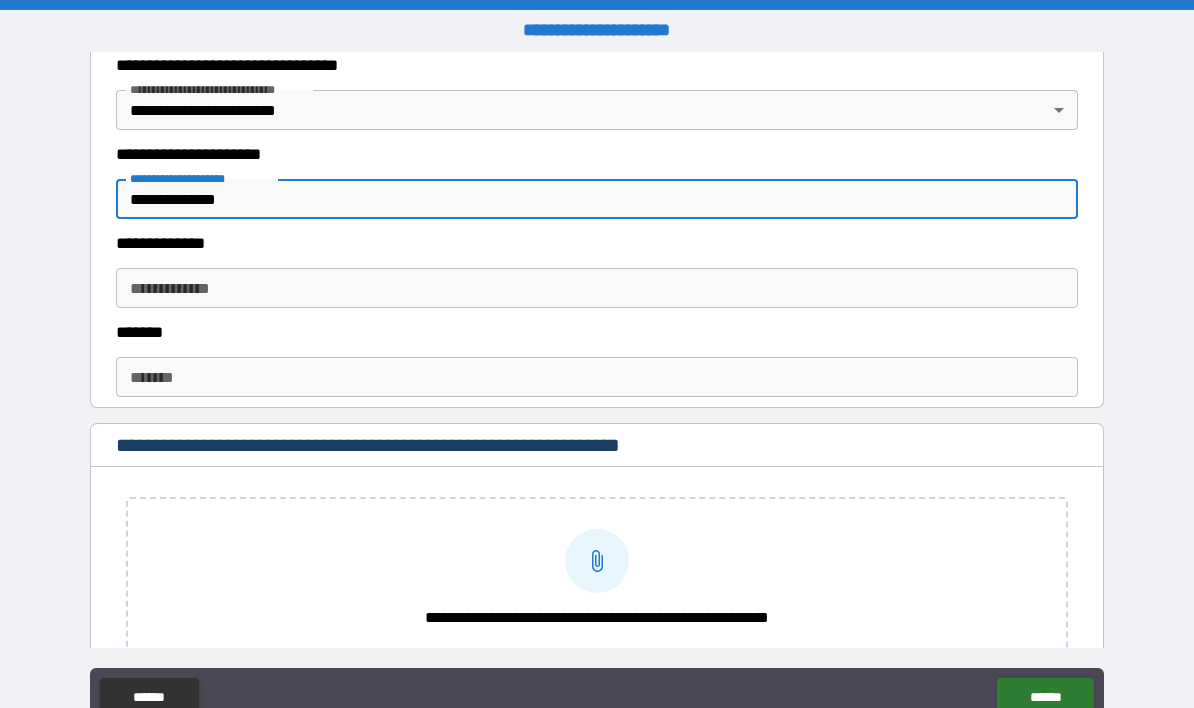type on "**********" 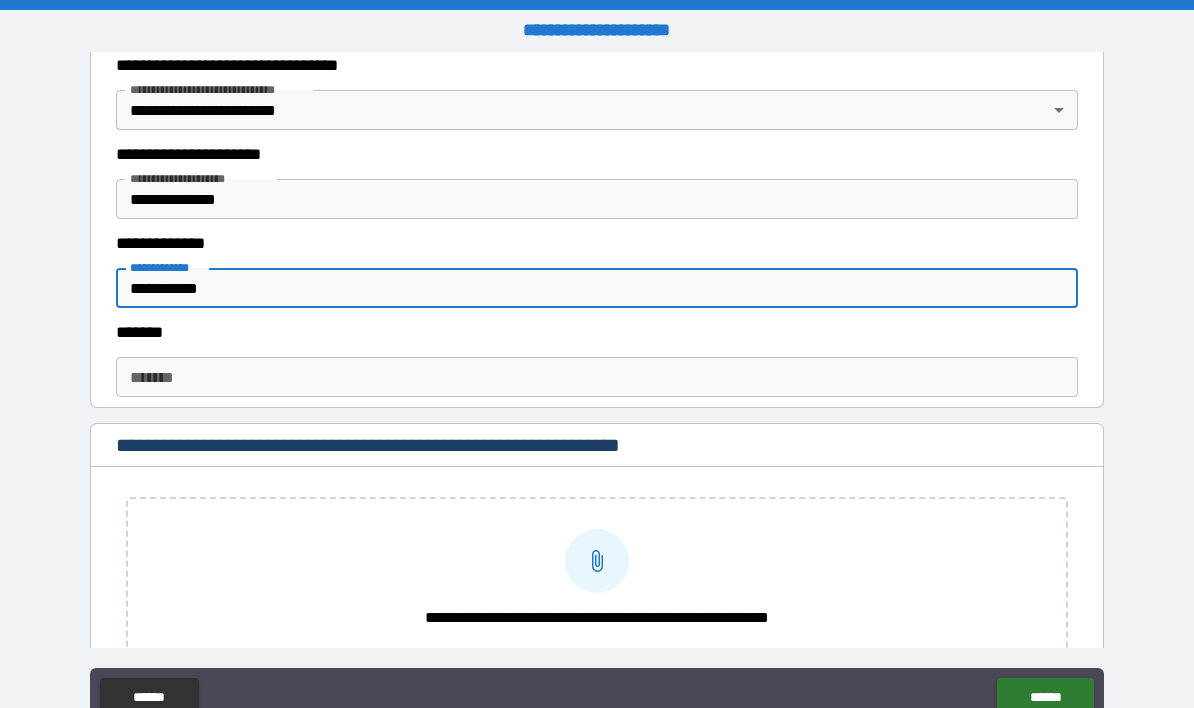 type on "**********" 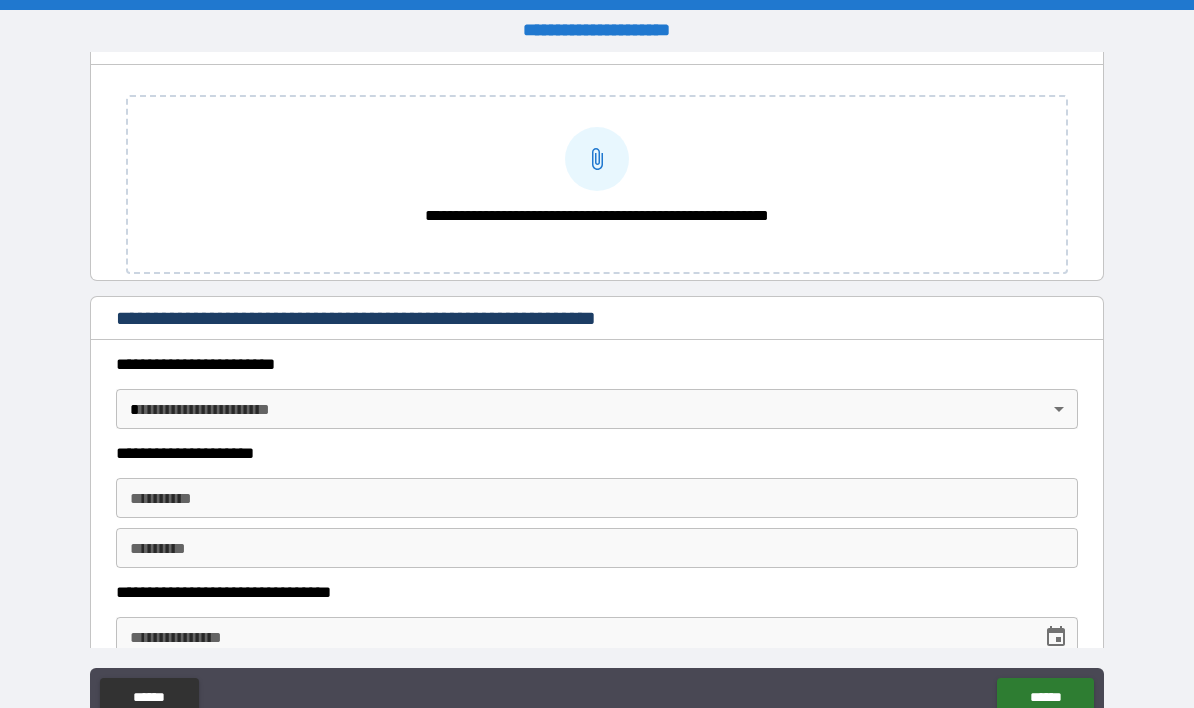 scroll, scrollTop: 990, scrollLeft: 0, axis: vertical 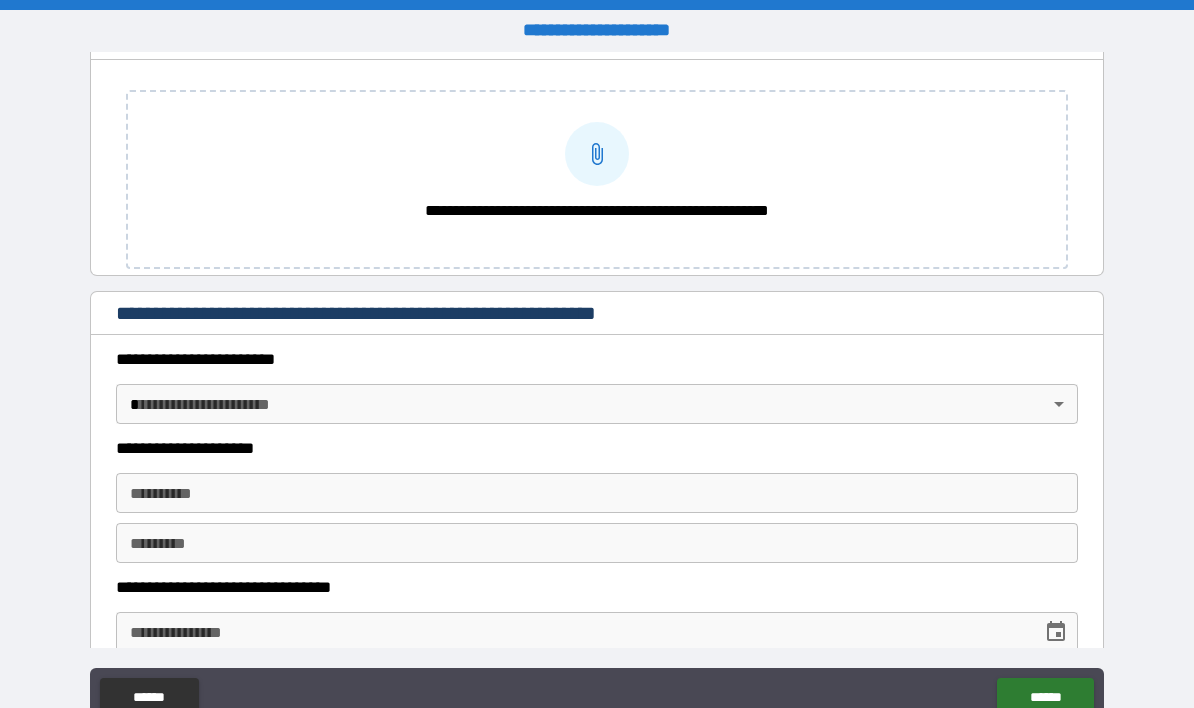 type on "******" 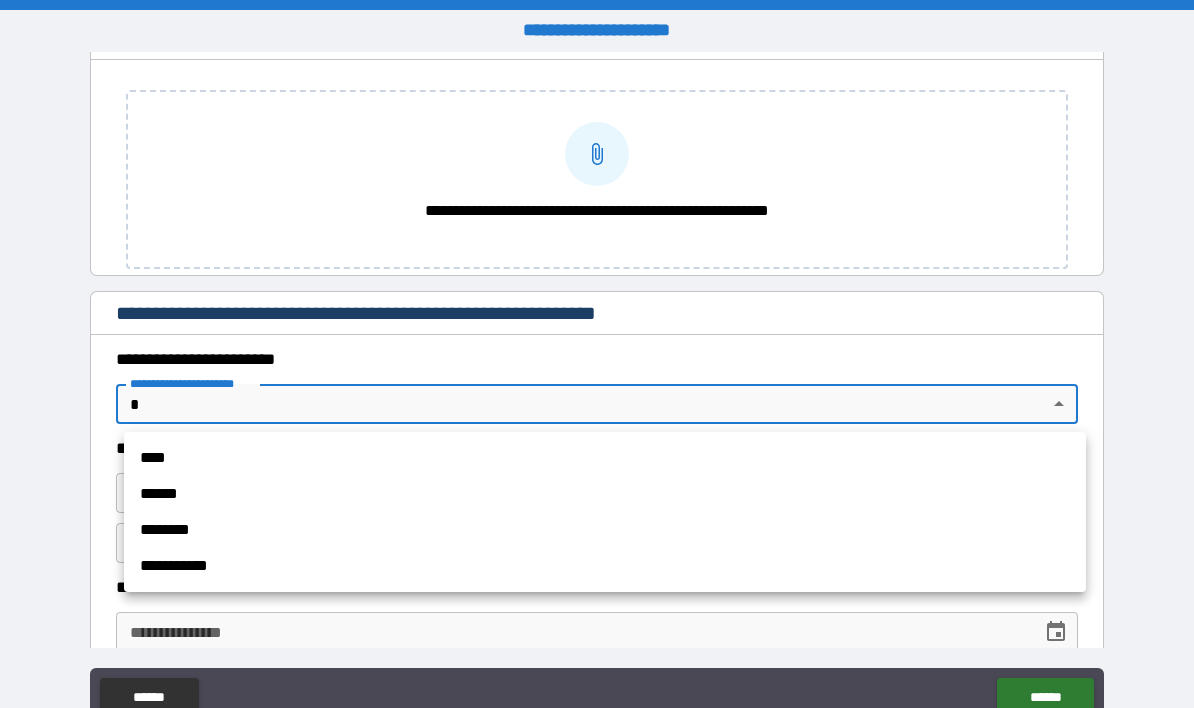 click on "******" at bounding box center [605, 494] 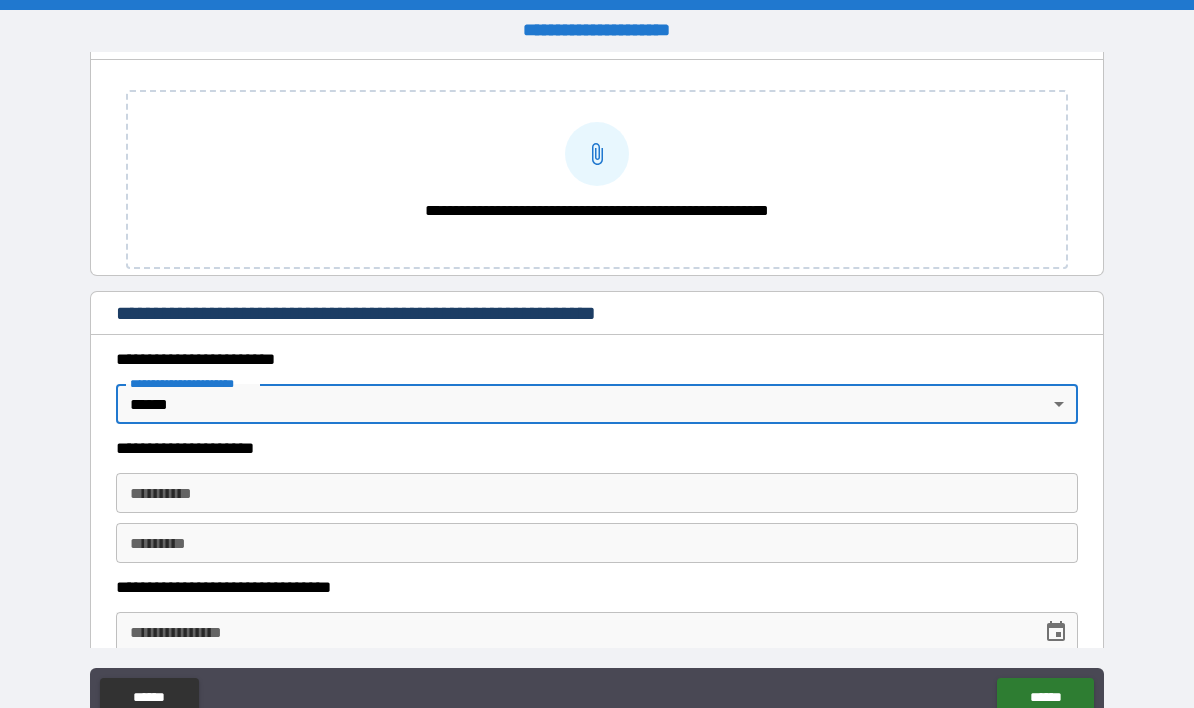 type on "*" 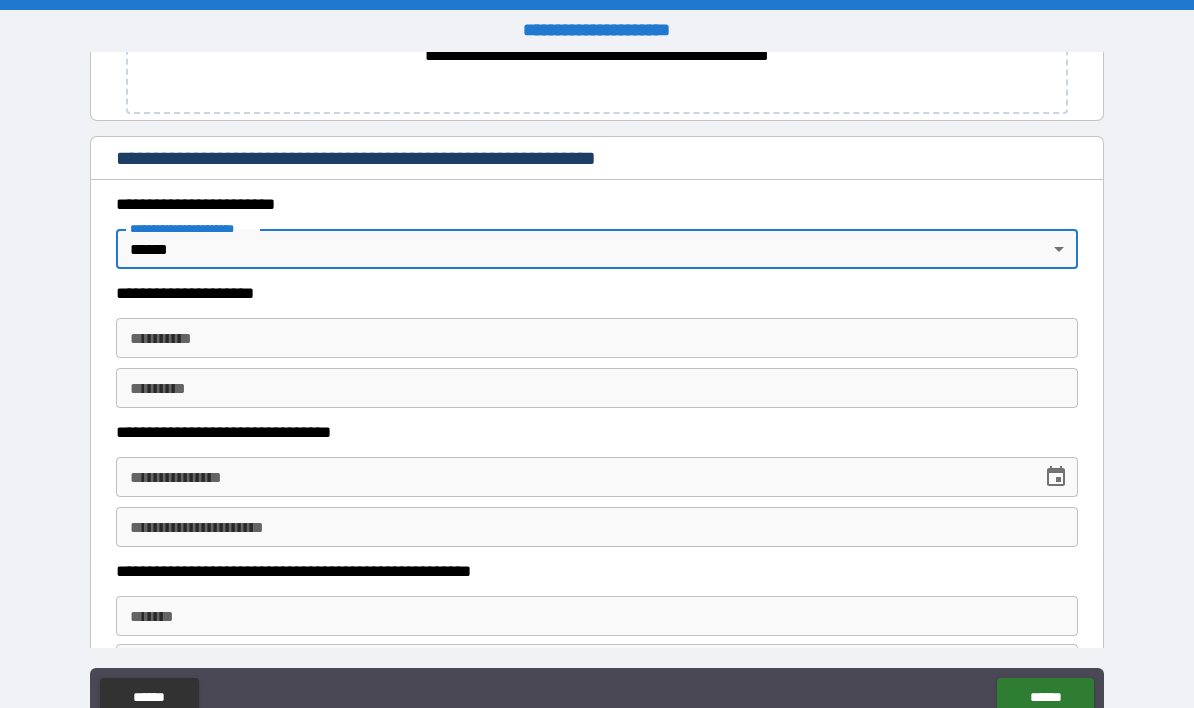 scroll, scrollTop: 1173, scrollLeft: 0, axis: vertical 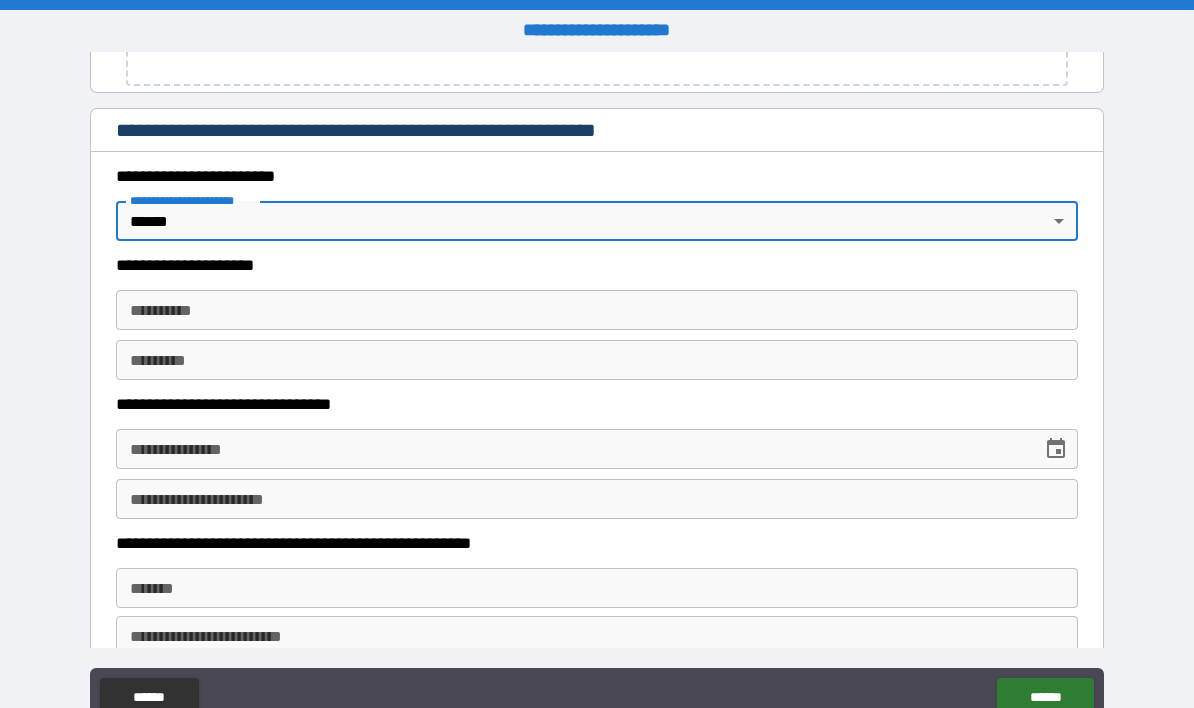 click on "**********" at bounding box center (597, 310) 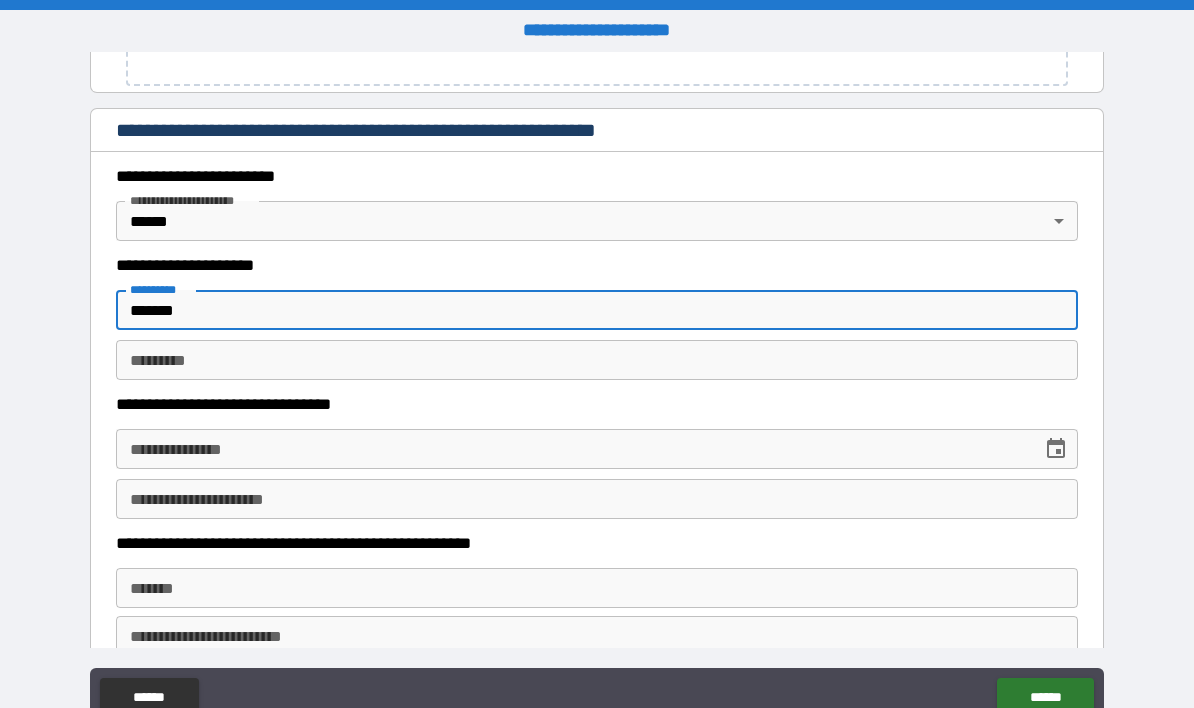 type on "*******" 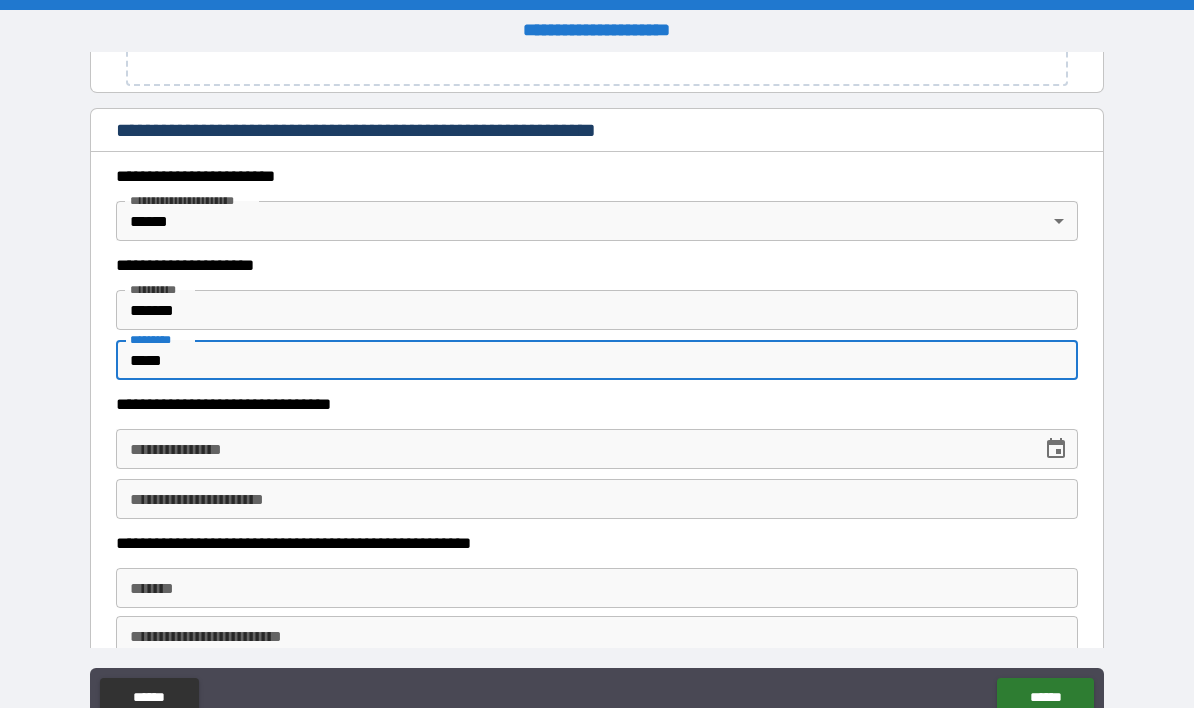 type on "*****" 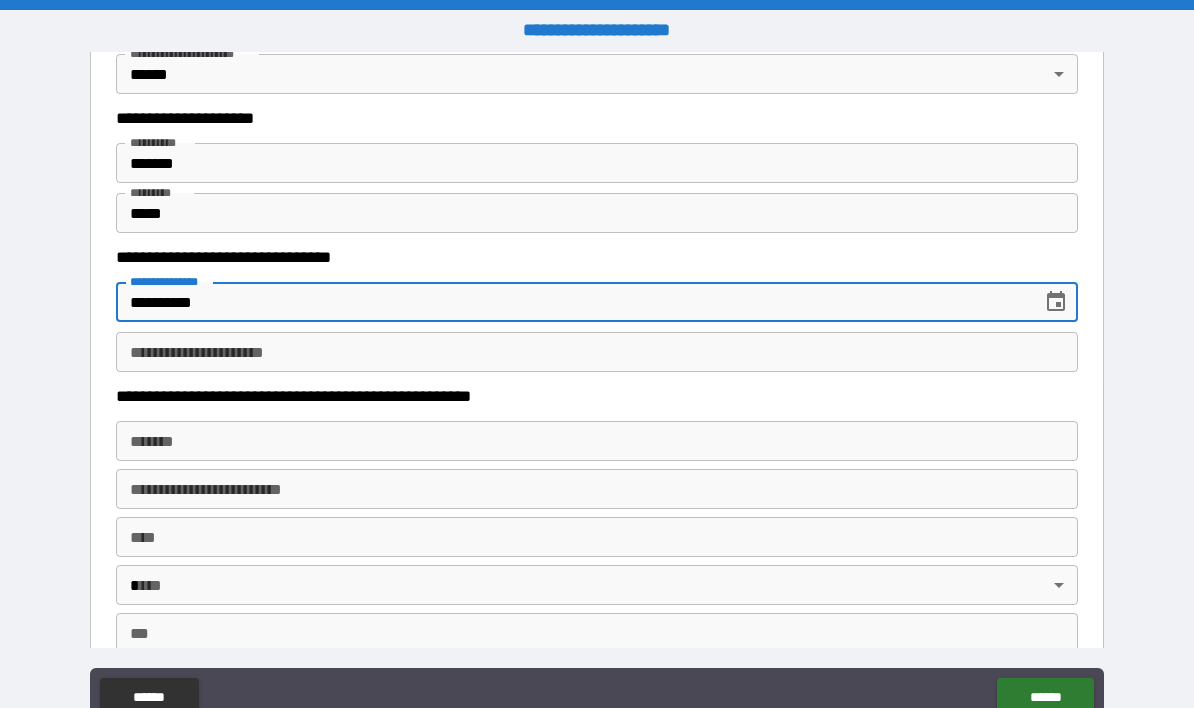 scroll, scrollTop: 1321, scrollLeft: 0, axis: vertical 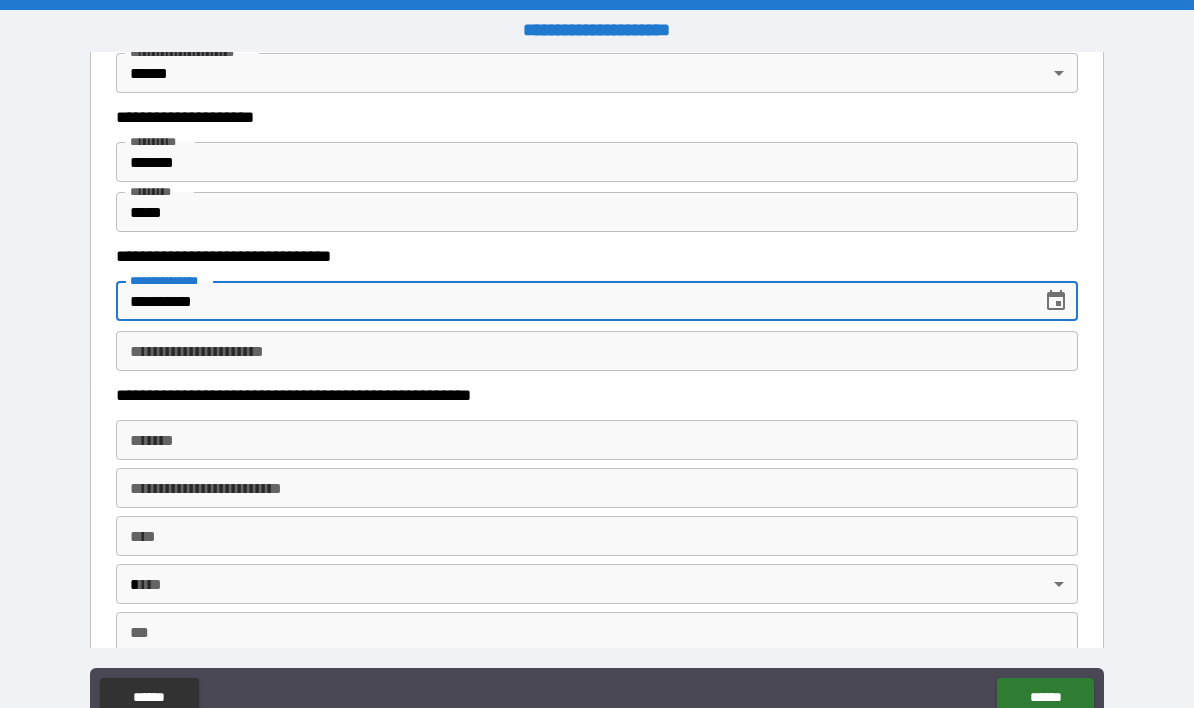 type on "**********" 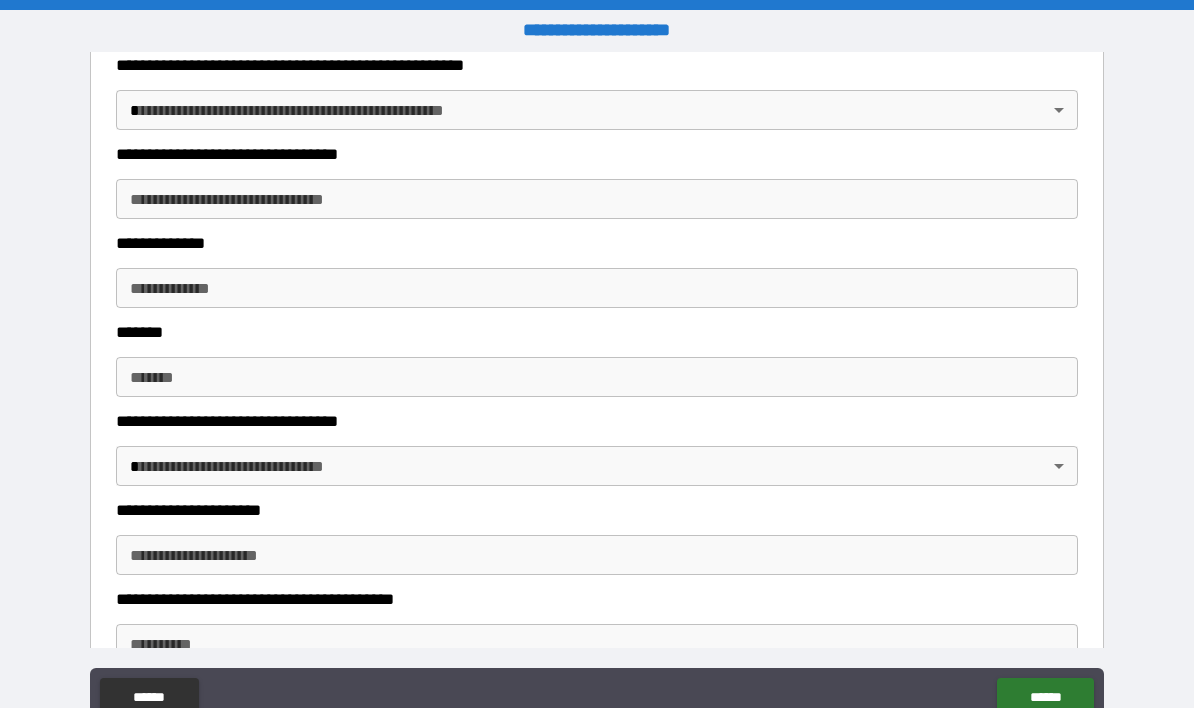 scroll, scrollTop: 2036, scrollLeft: 0, axis: vertical 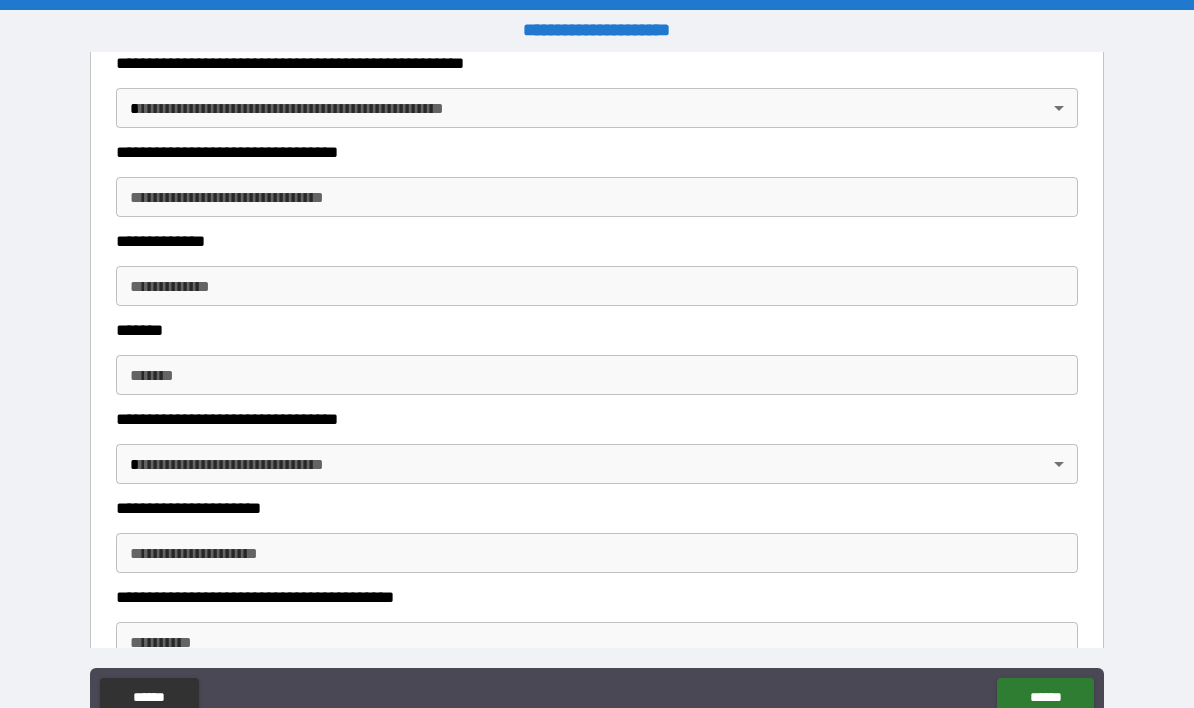 type on "**********" 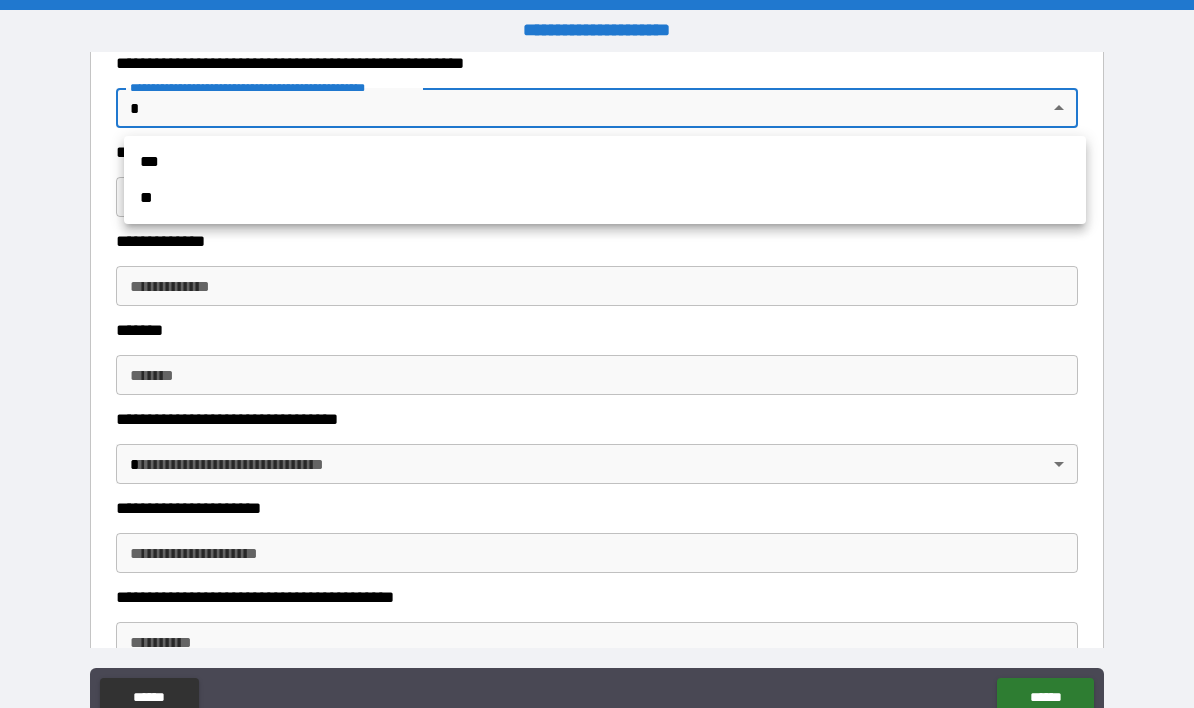 click on "**" at bounding box center (605, 198) 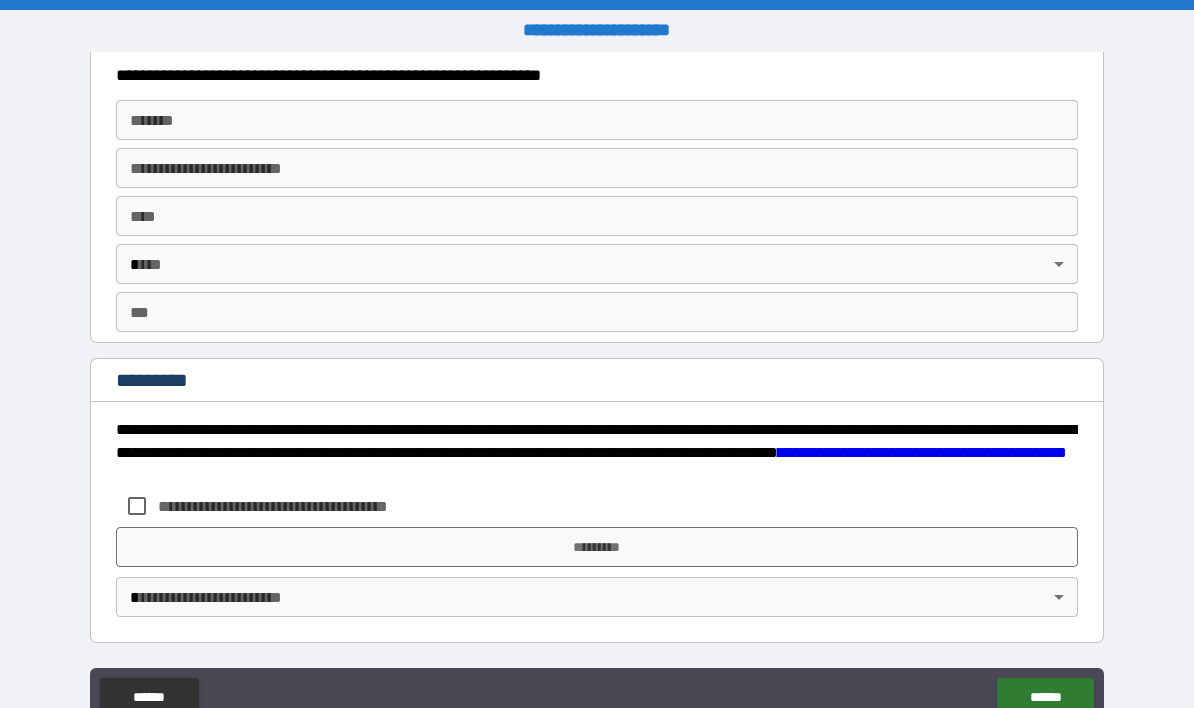 scroll, scrollTop: 2925, scrollLeft: 0, axis: vertical 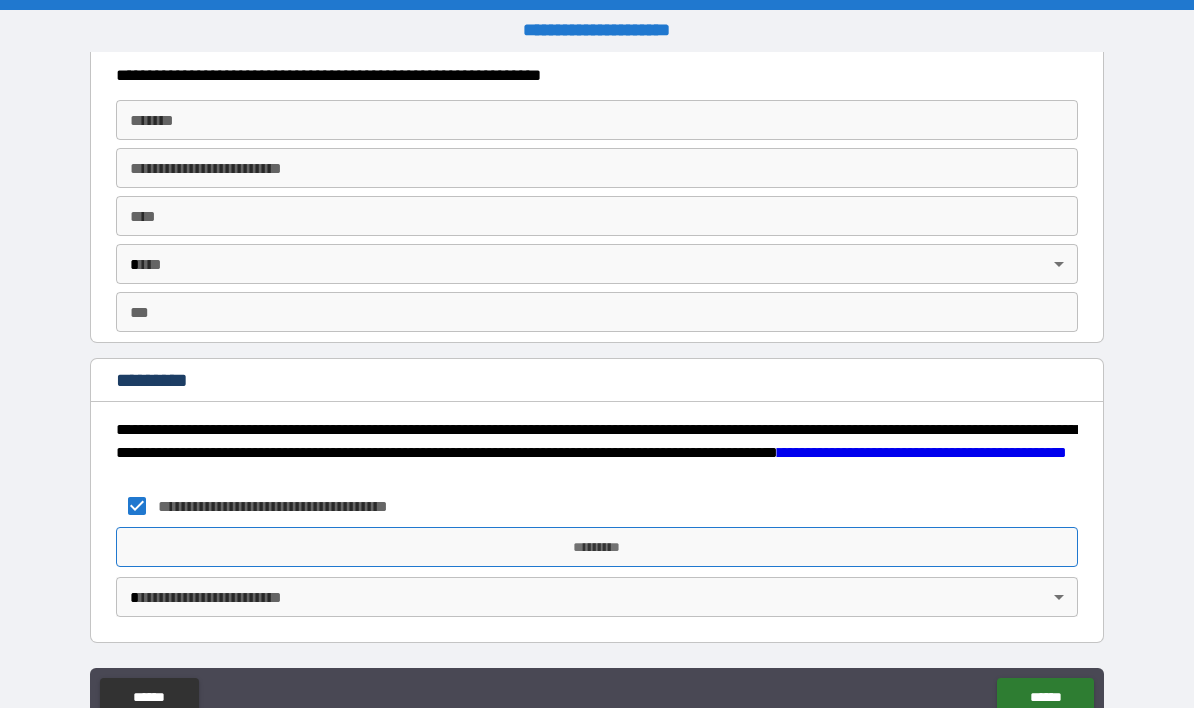 click on "*********" at bounding box center [597, 547] 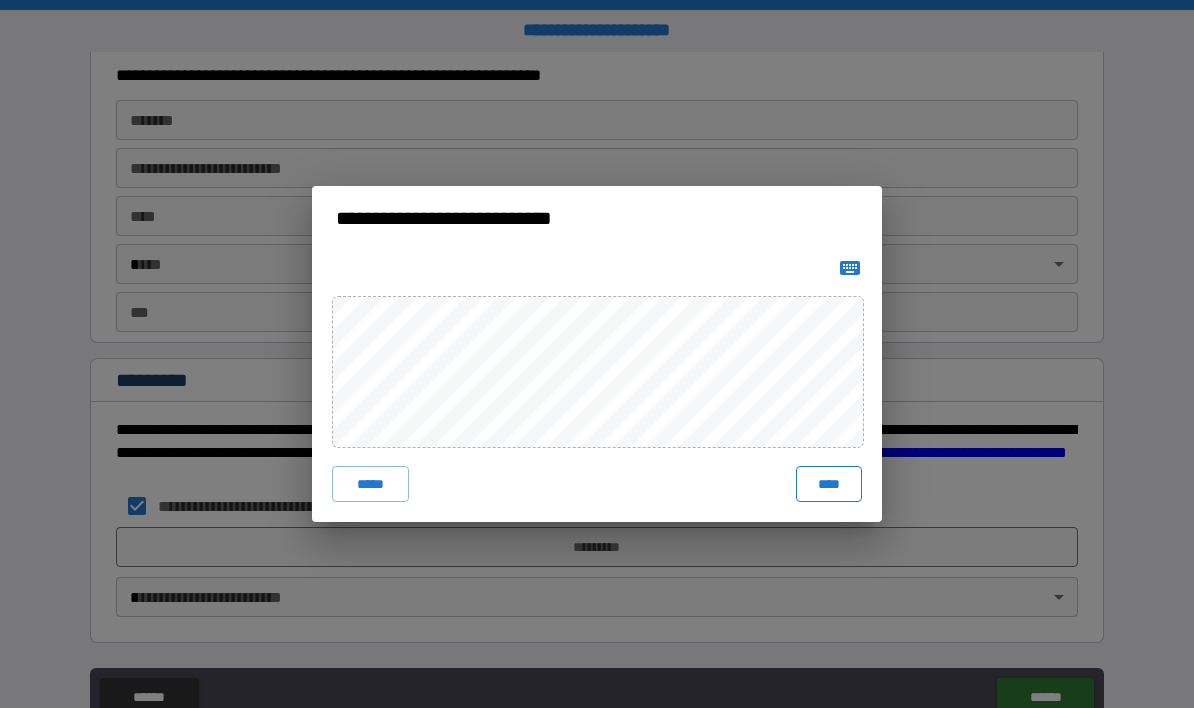 click on "****" at bounding box center (829, 484) 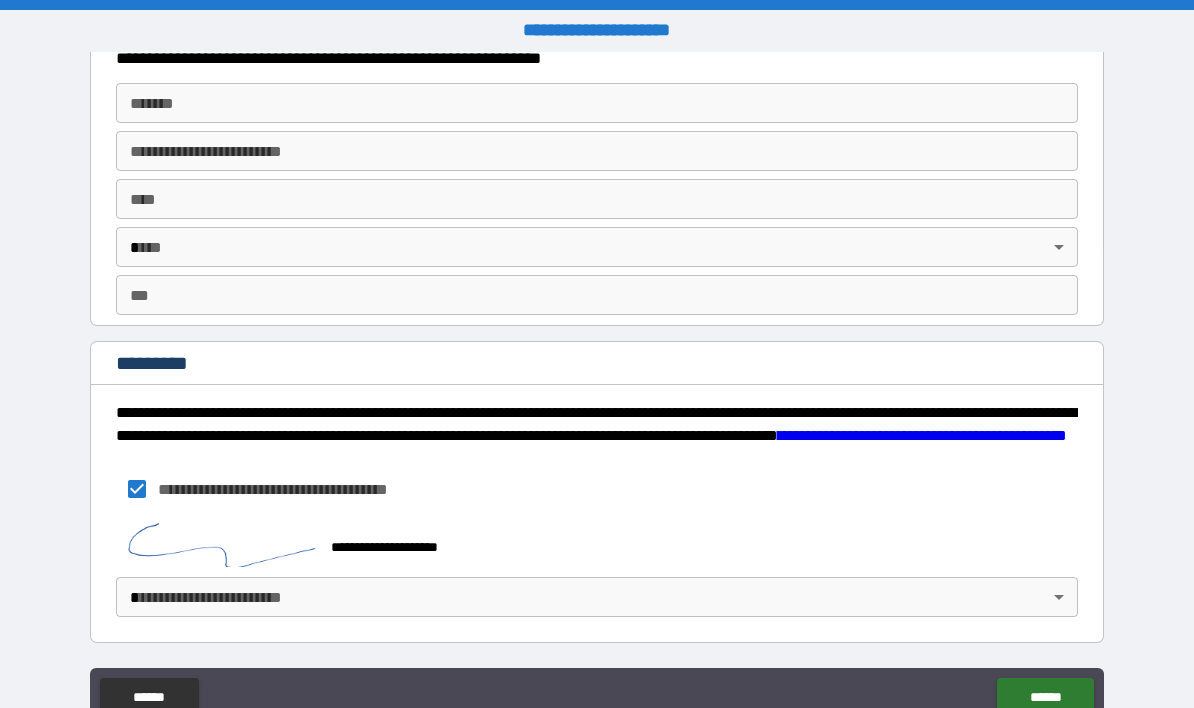 scroll, scrollTop: 2942, scrollLeft: 0, axis: vertical 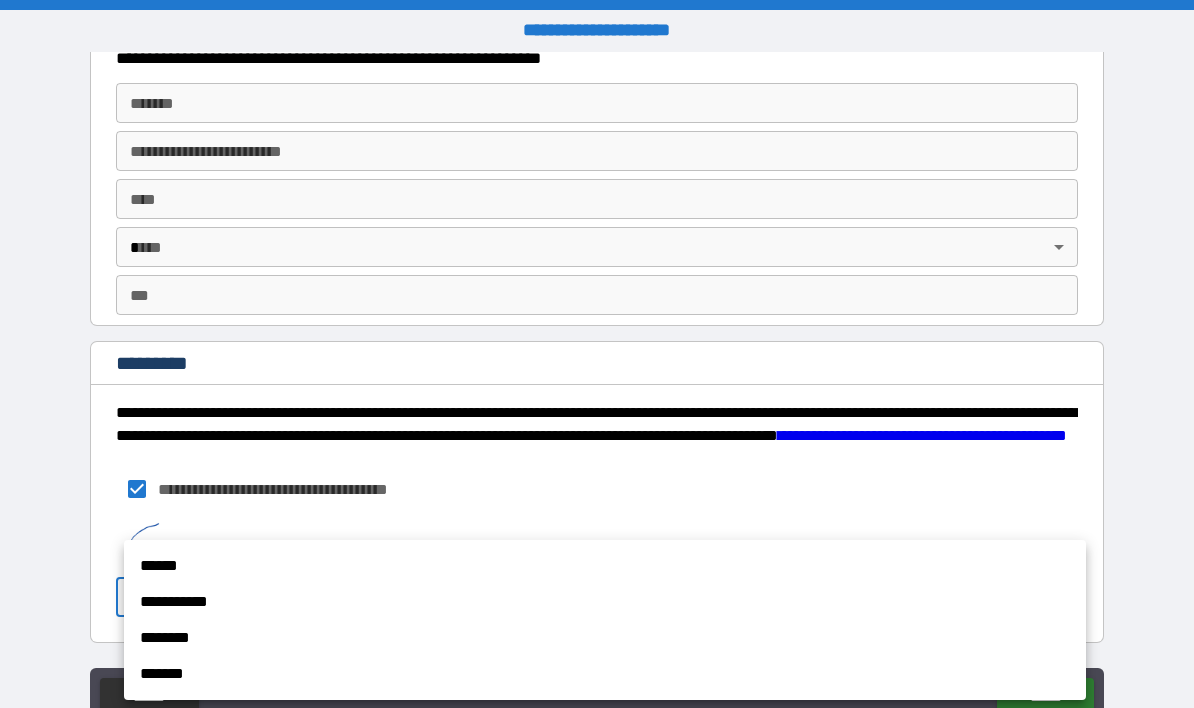 click on "******" at bounding box center (605, 566) 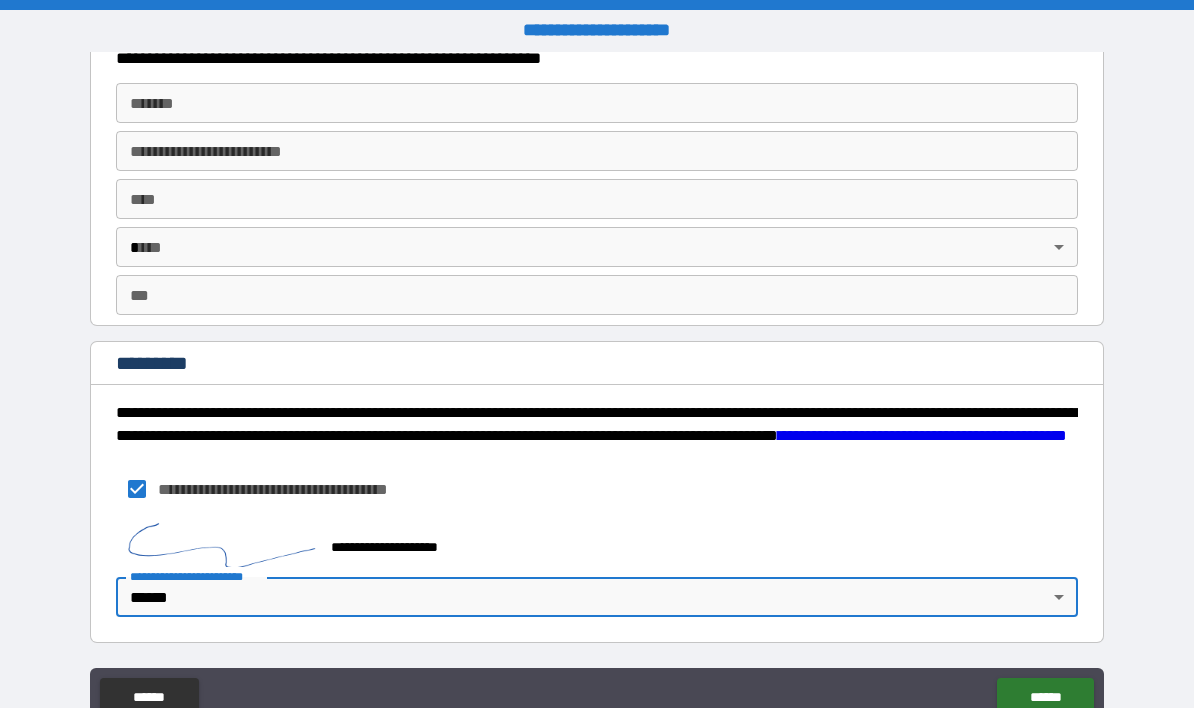 scroll, scrollTop: 2942, scrollLeft: 0, axis: vertical 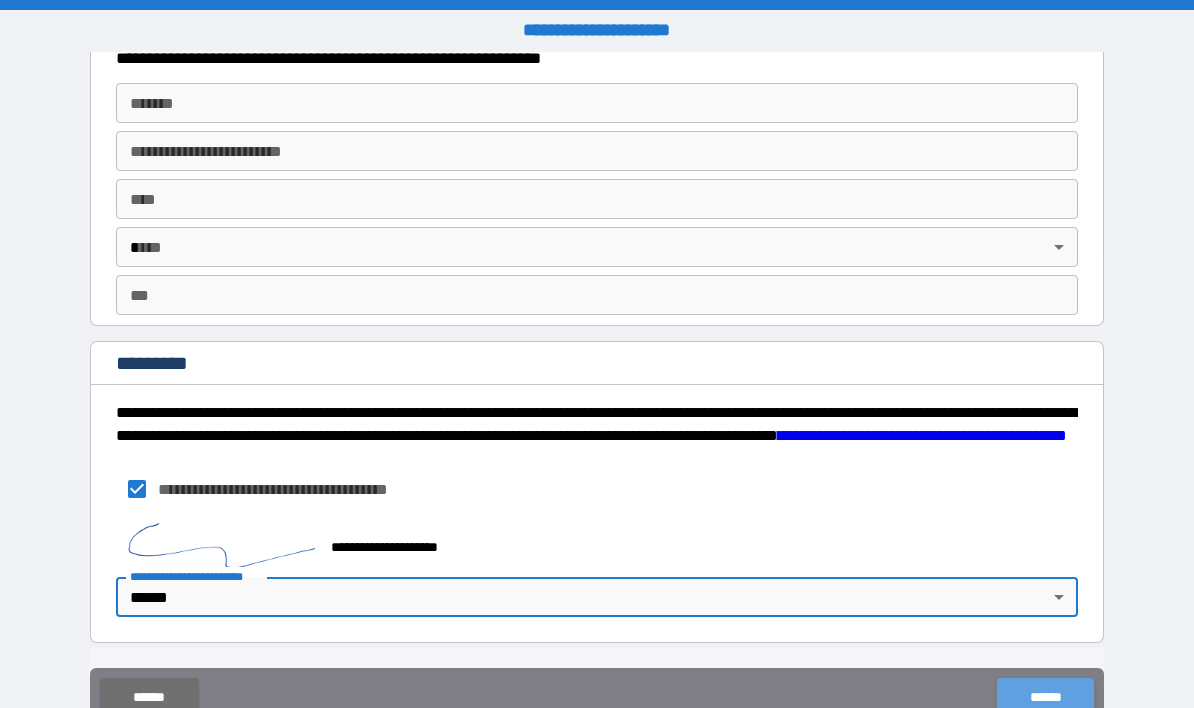 click on "******" at bounding box center [1045, 698] 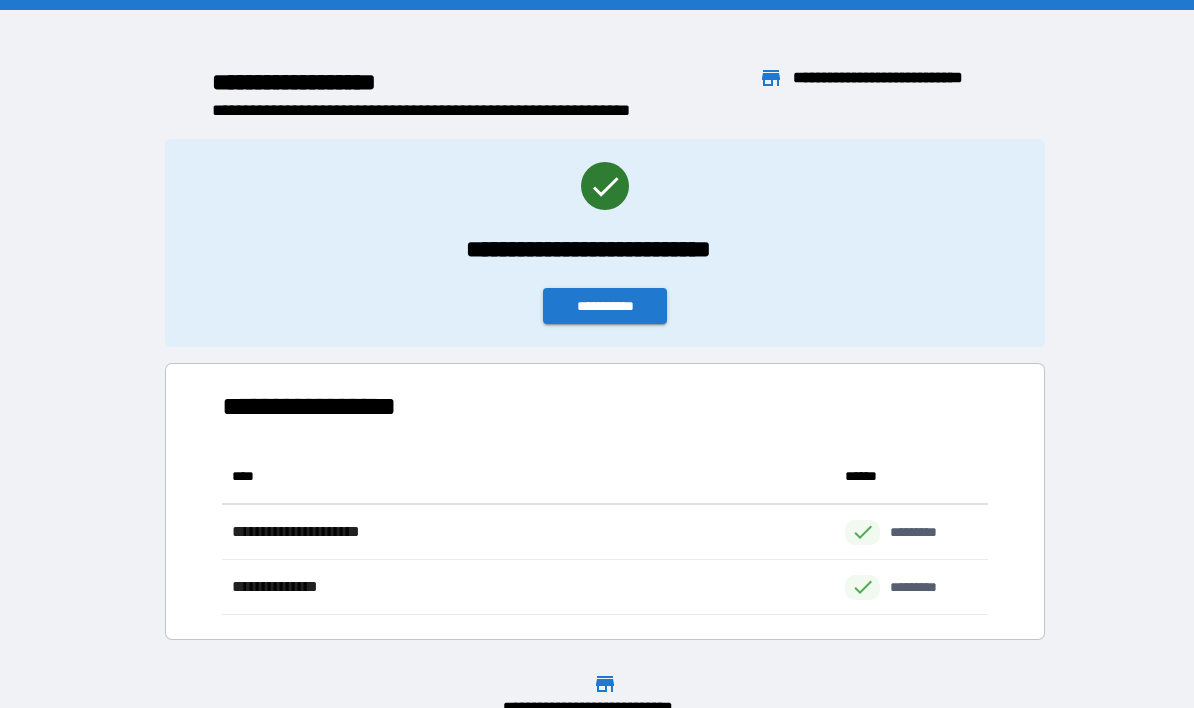 scroll, scrollTop: 1, scrollLeft: 1, axis: both 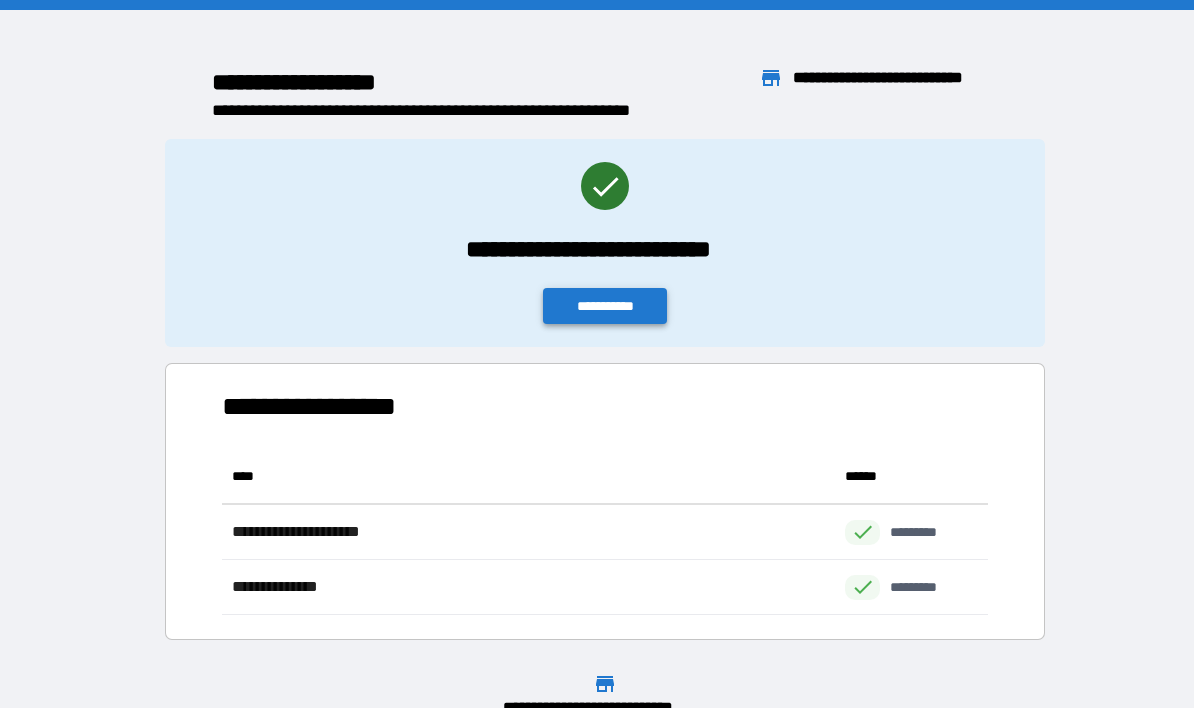 click on "**********" at bounding box center (605, 306) 